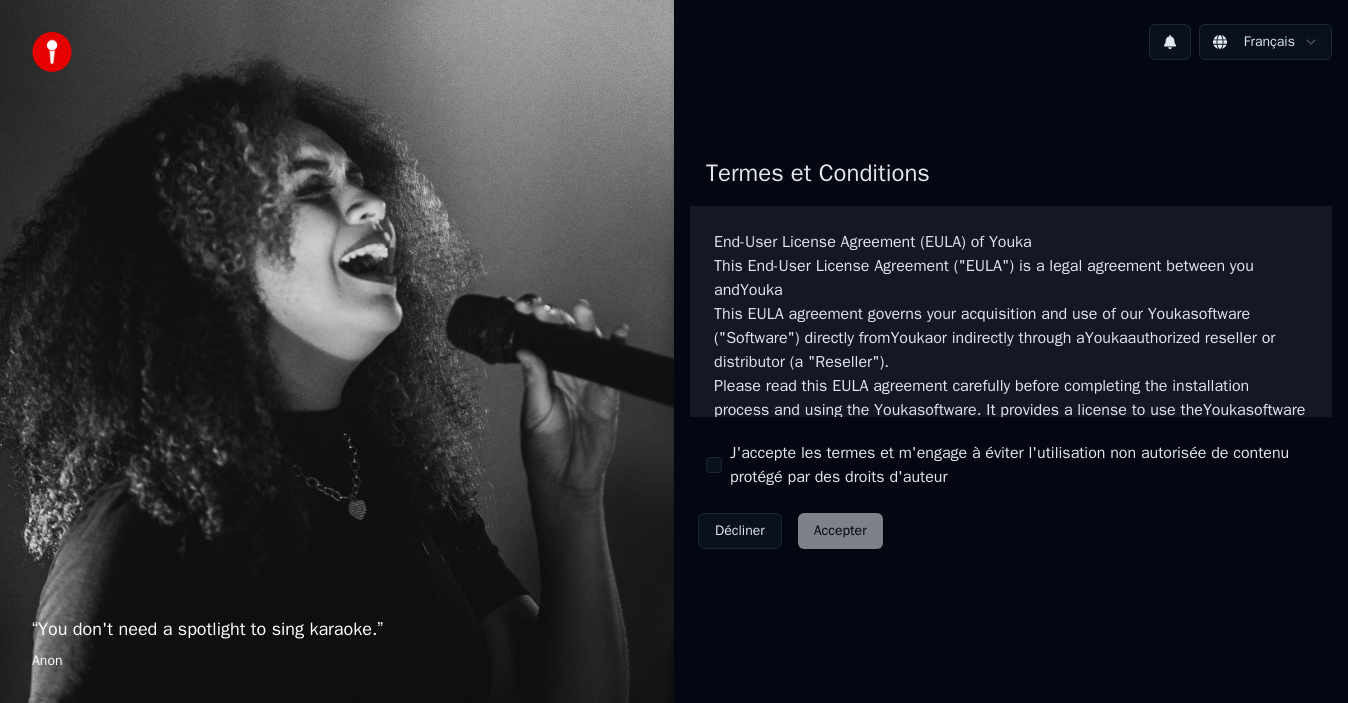 scroll, scrollTop: 0, scrollLeft: 0, axis: both 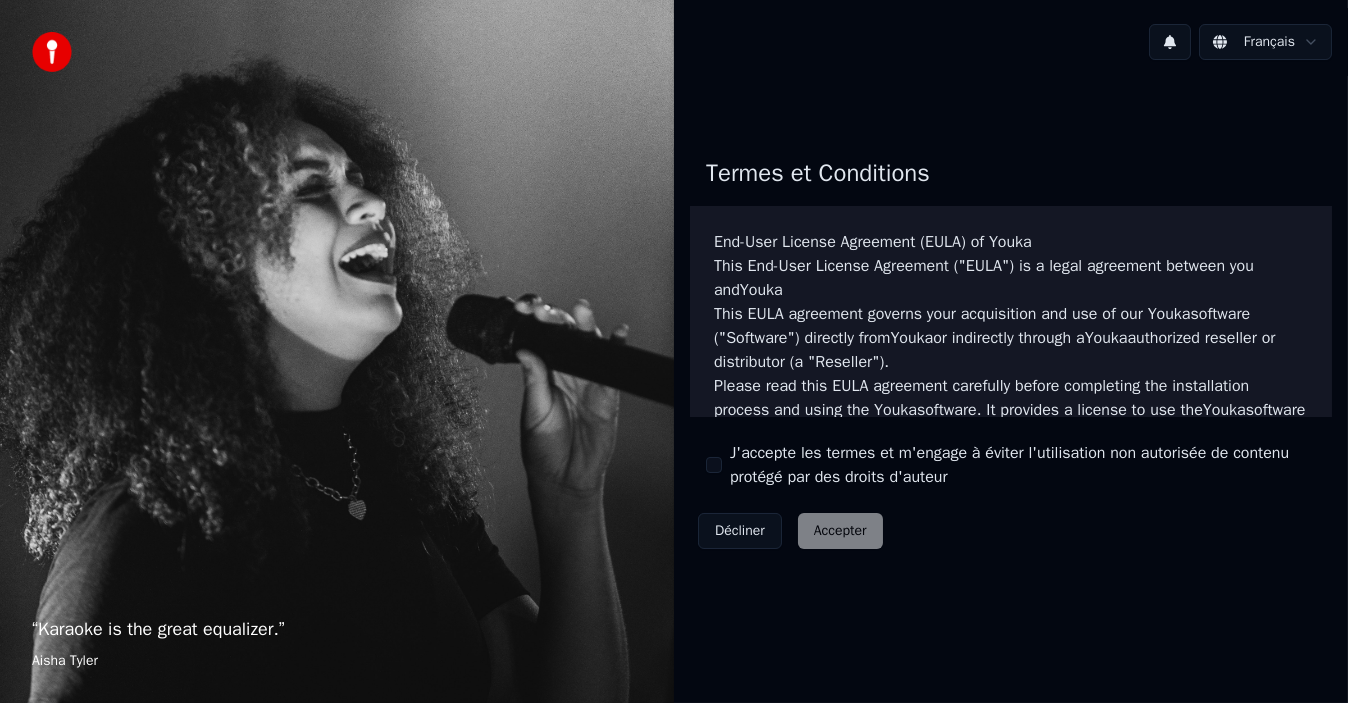 click on "Décliner Accepter" at bounding box center [790, 531] 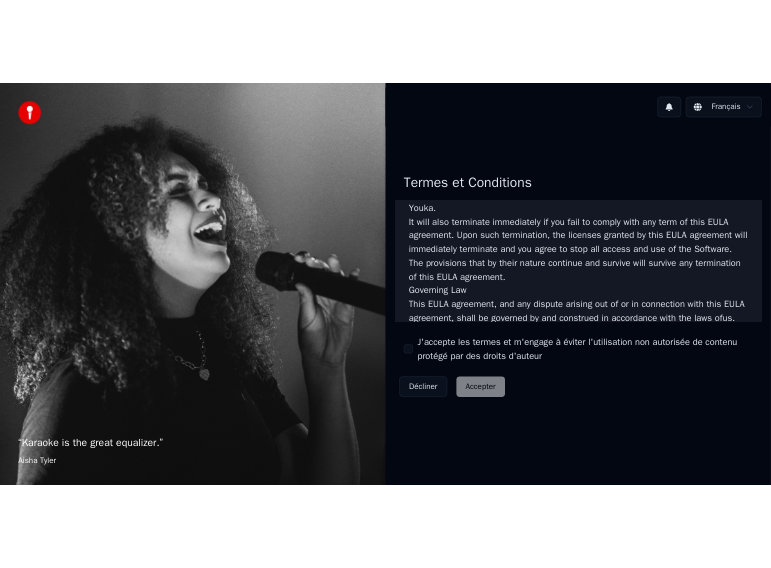 scroll, scrollTop: 1371, scrollLeft: 0, axis: vertical 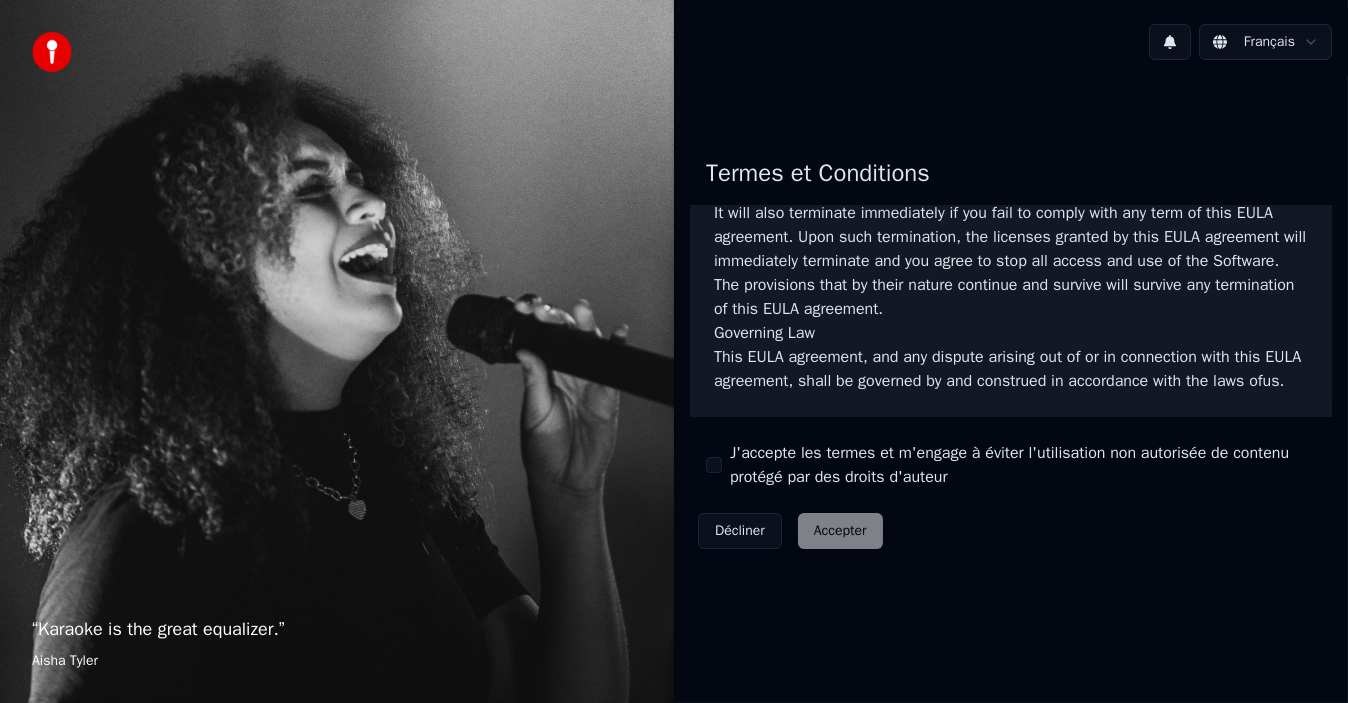 click on "Décliner Accepter" at bounding box center [790, 531] 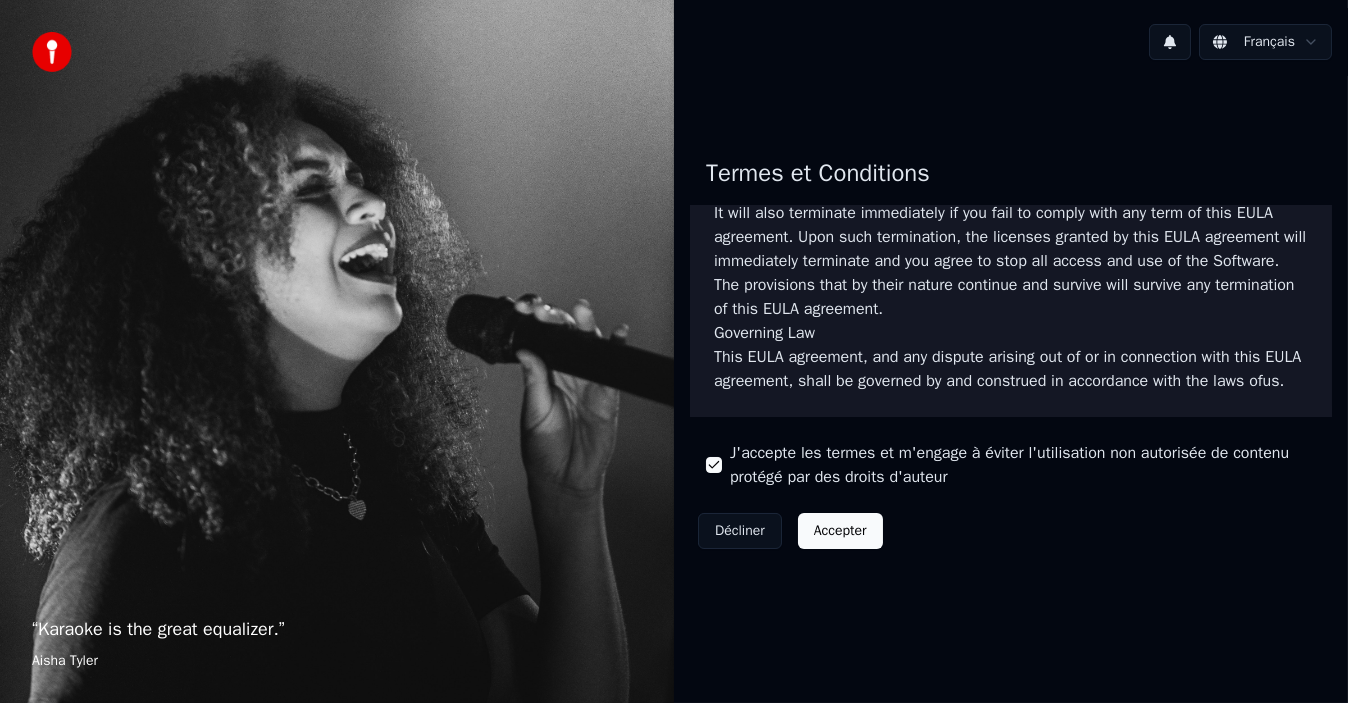 click on "Accepter" at bounding box center [840, 531] 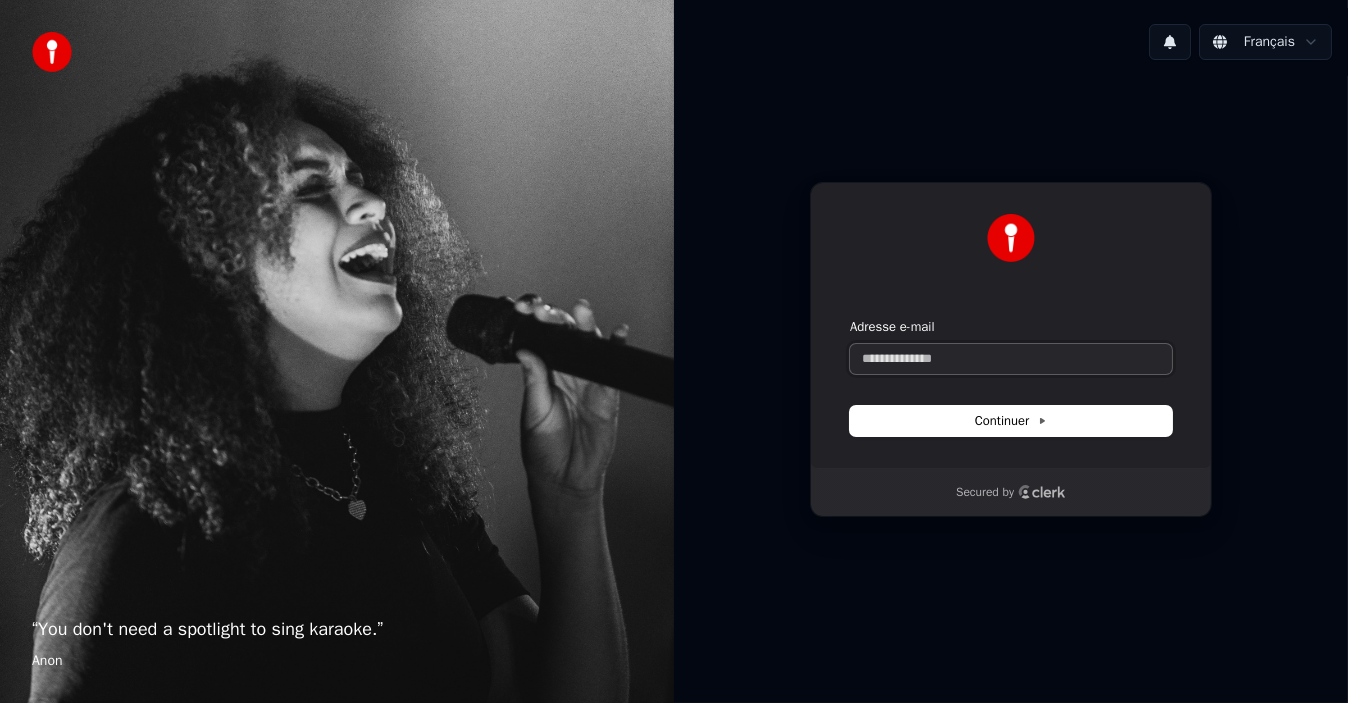 click on "Adresse e-mail" at bounding box center (1011, 359) 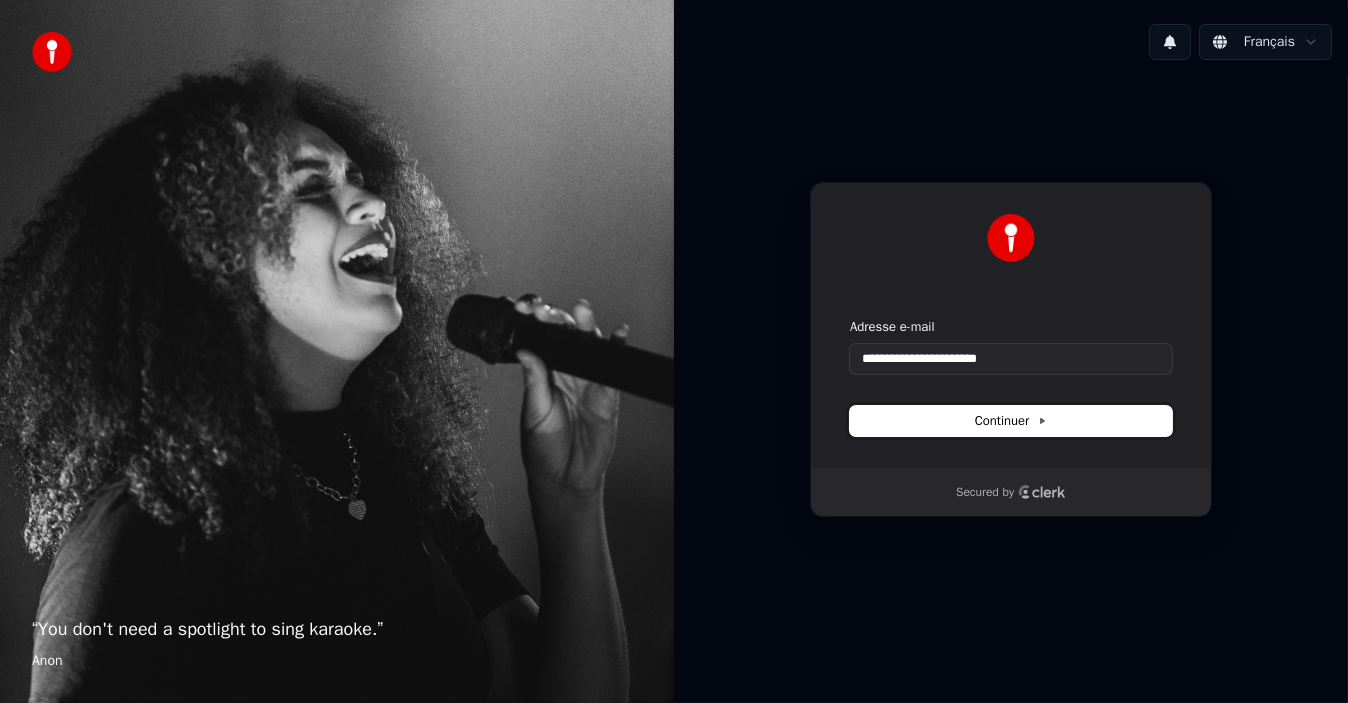 click on "Continuer" at bounding box center [1011, 421] 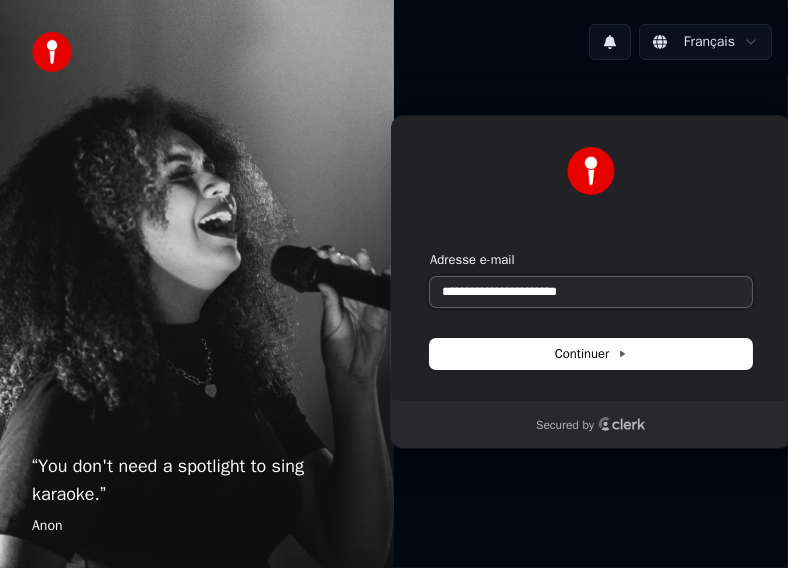 drag, startPoint x: 598, startPoint y: 291, endPoint x: 517, endPoint y: 288, distance: 81.055534 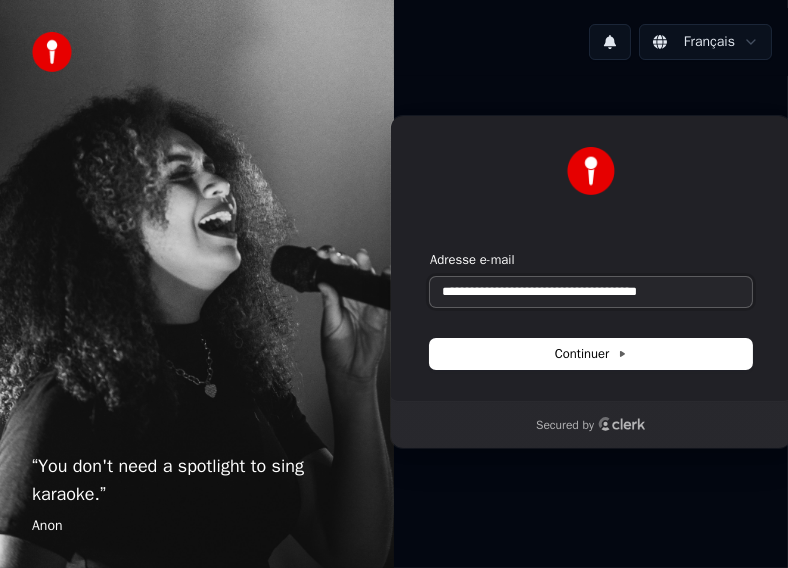 type on "**********" 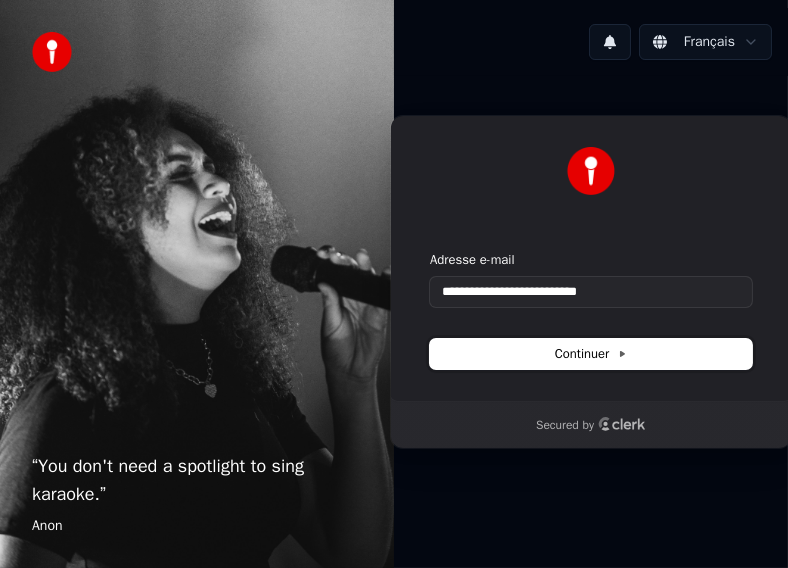 click on "Continuer" at bounding box center [591, 354] 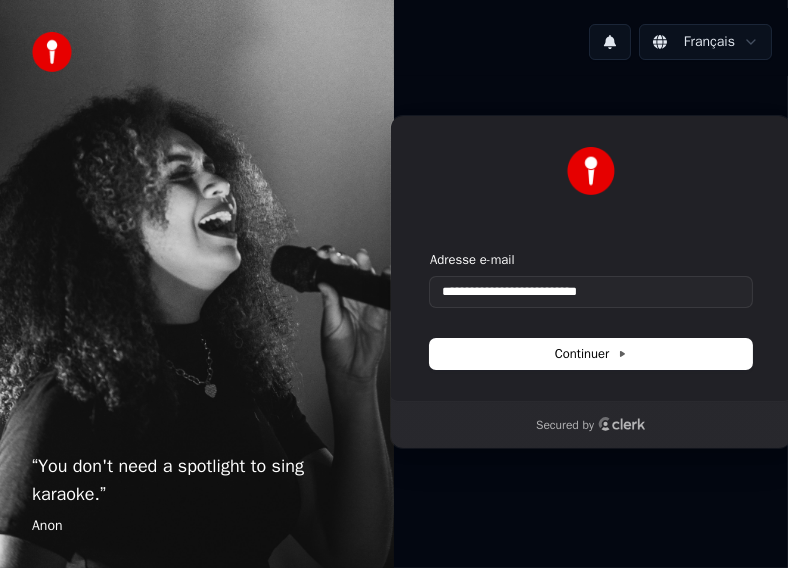 type on "**********" 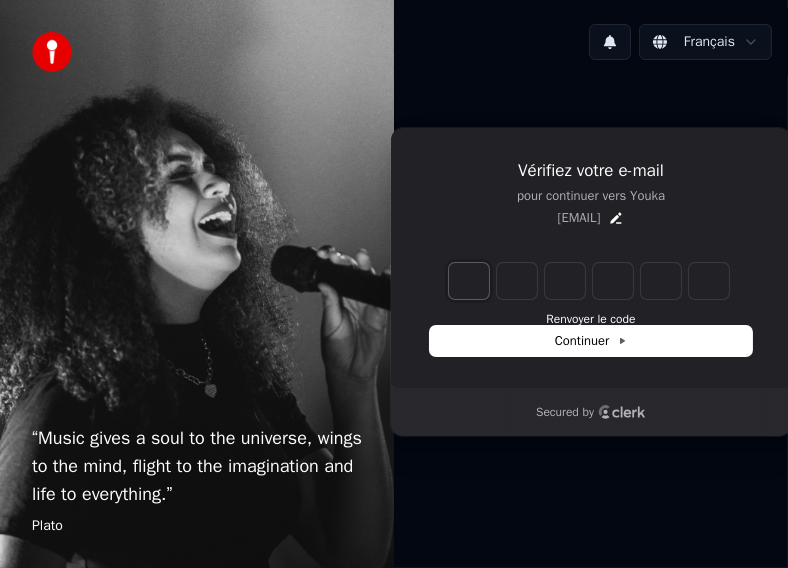 type on "*" 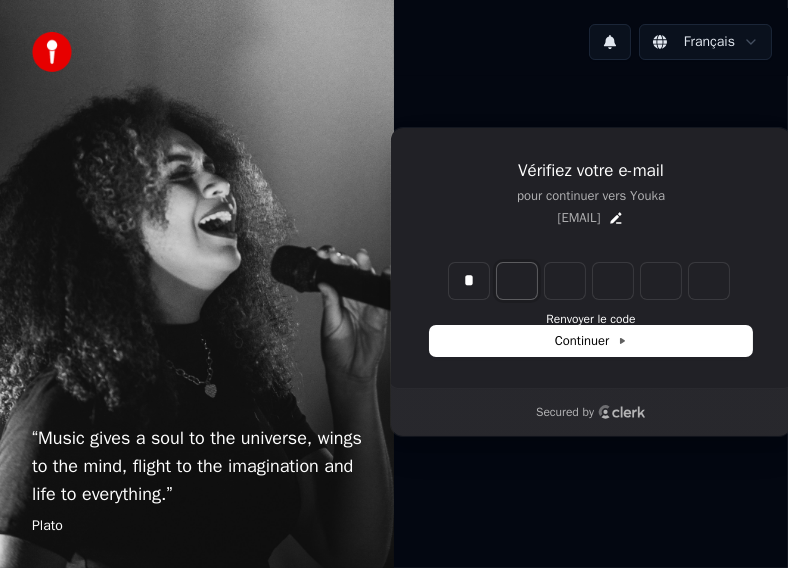 type on "*" 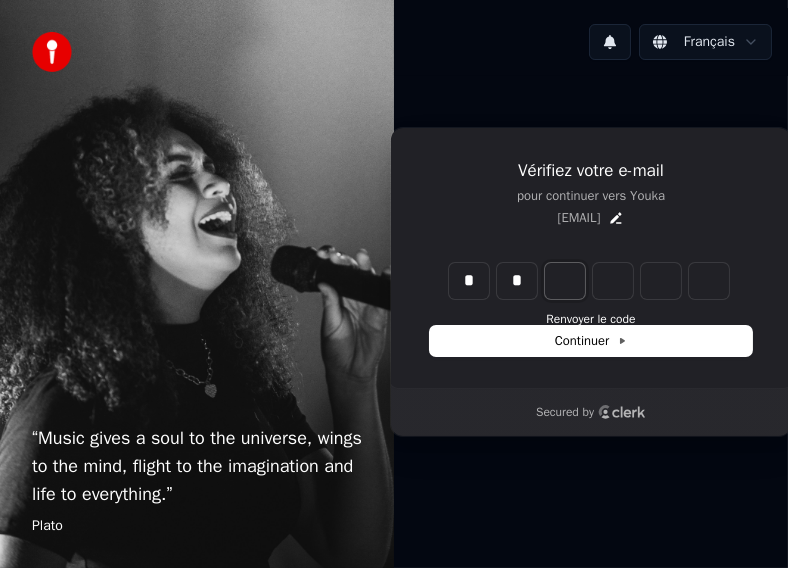 type on "**" 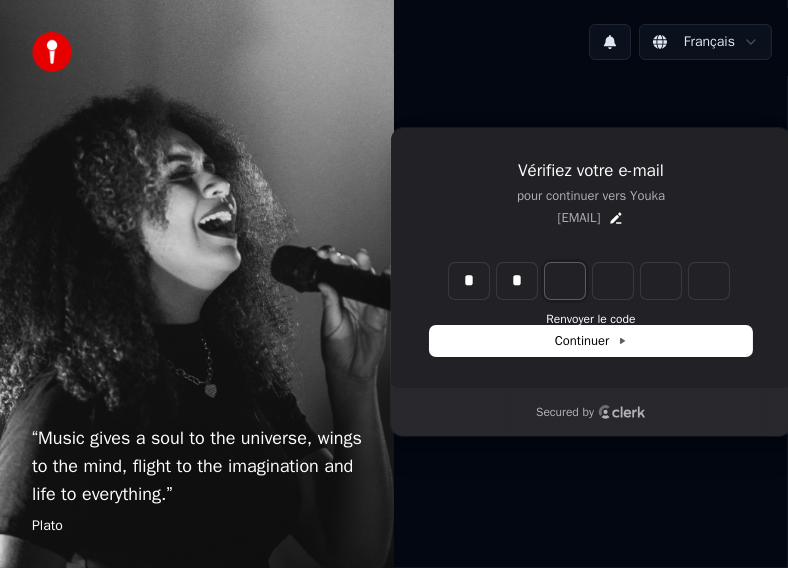 type on "*" 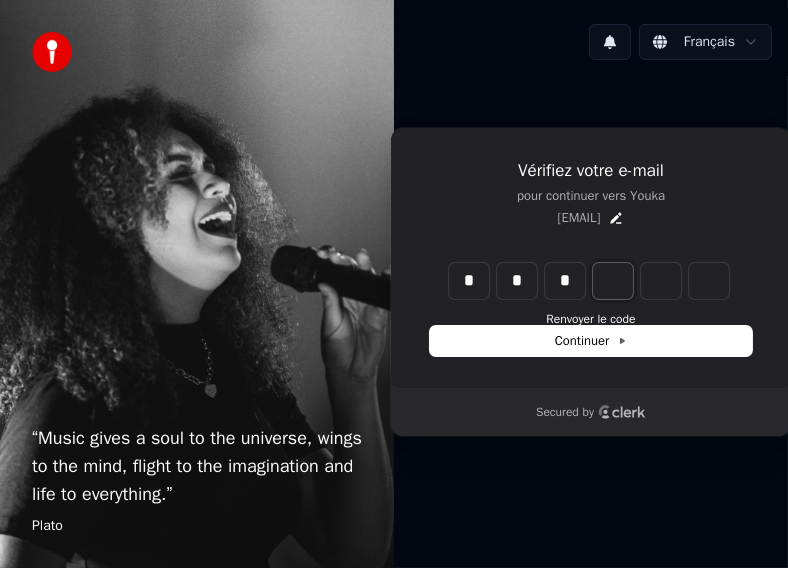 type on "***" 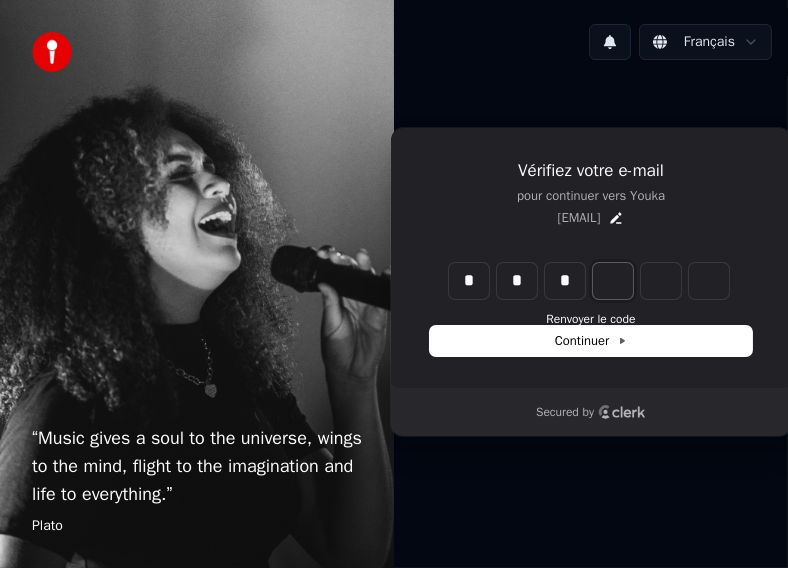 type on "*" 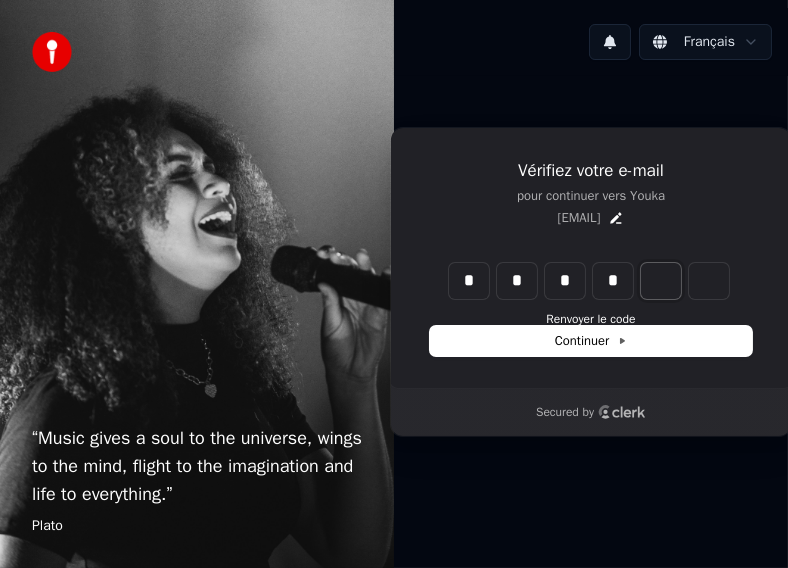 type on "****" 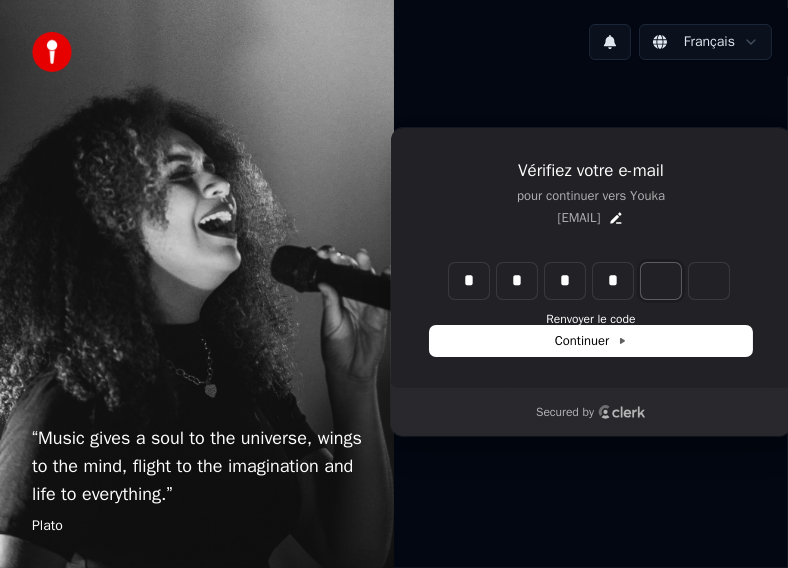 type on "*" 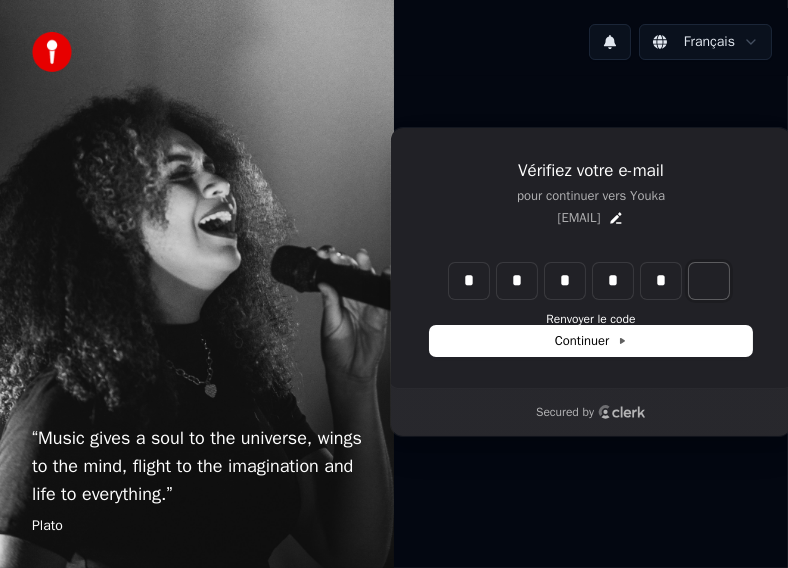 type on "******" 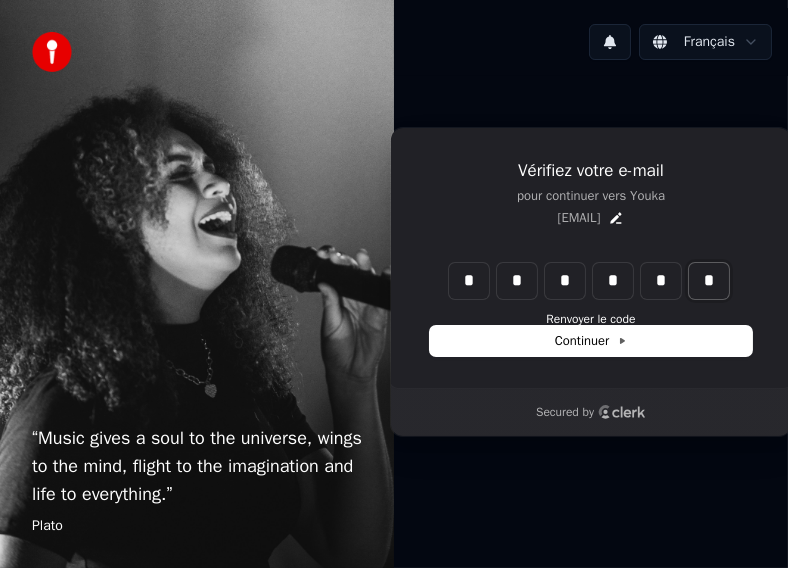 type on "*" 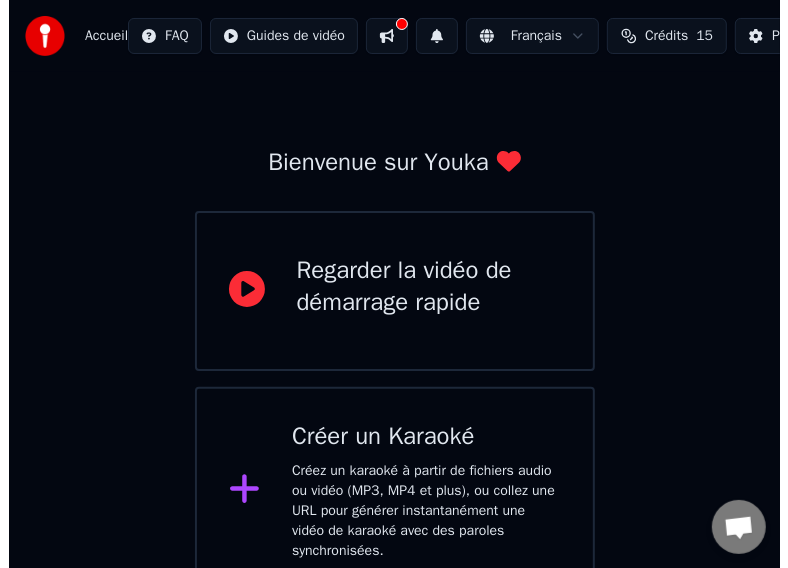 scroll, scrollTop: 70, scrollLeft: 0, axis: vertical 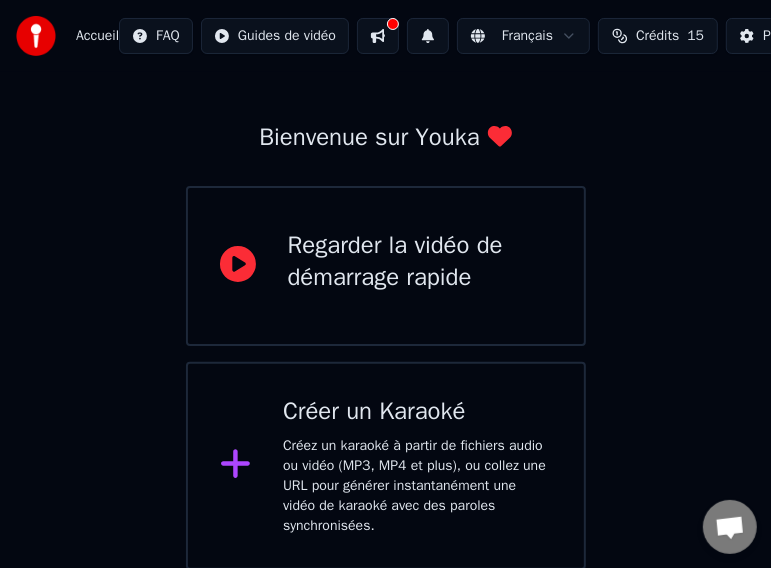 click on "Créez un karaoké à partir de fichiers audio ou vidéo (MP3, MP4 et plus), ou collez une URL pour générer instantanément une vidéo de karaoké avec des paroles synchronisées." at bounding box center [417, 486] 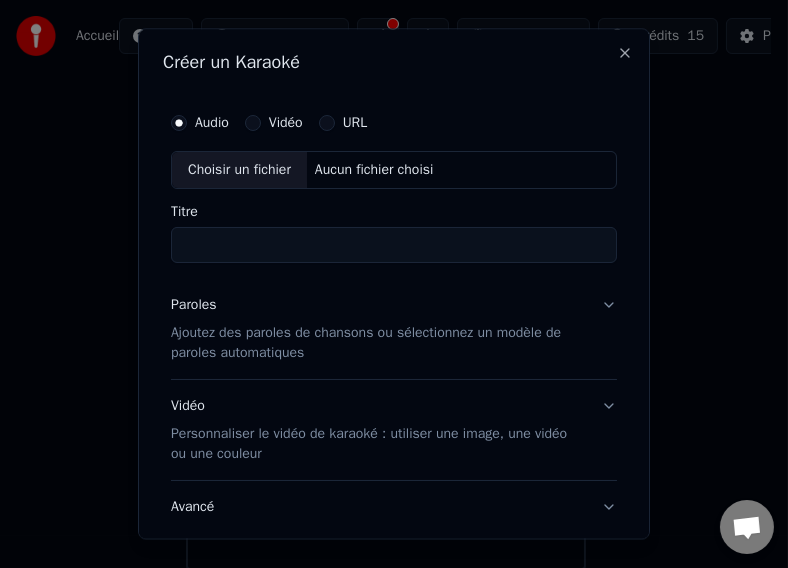 click on "Vidéo" at bounding box center (286, 123) 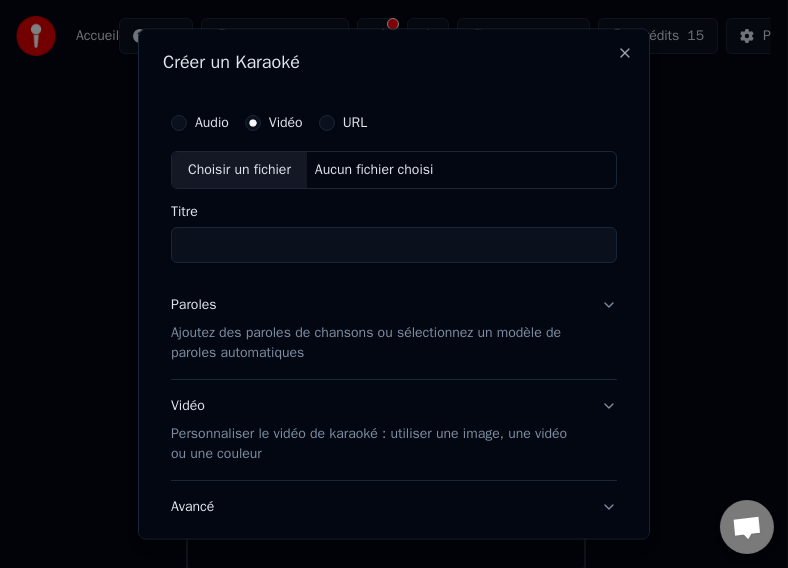 click on "Choisir un fichier" at bounding box center (239, 170) 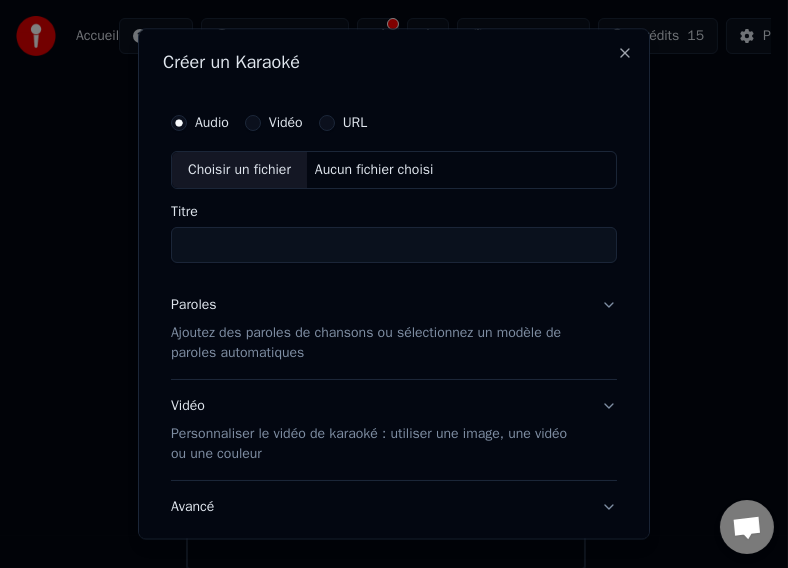 click on "Choisir un fichier" at bounding box center (239, 170) 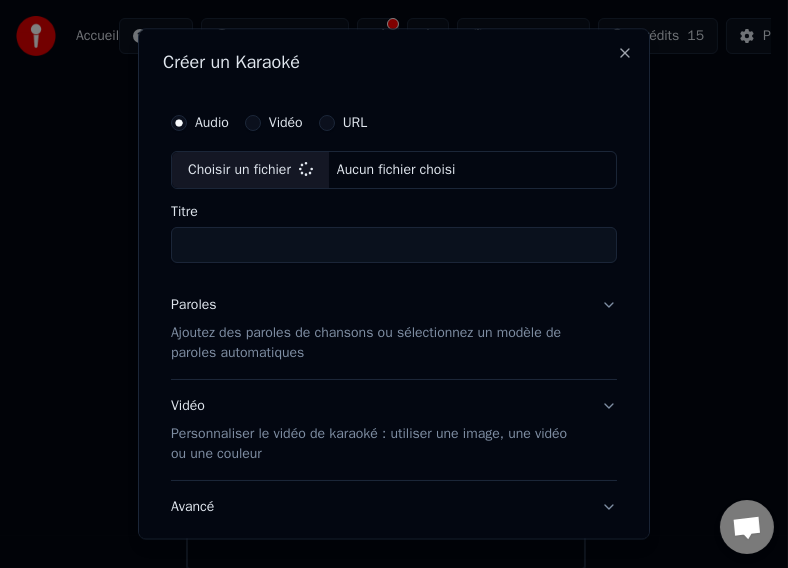 type on "**********" 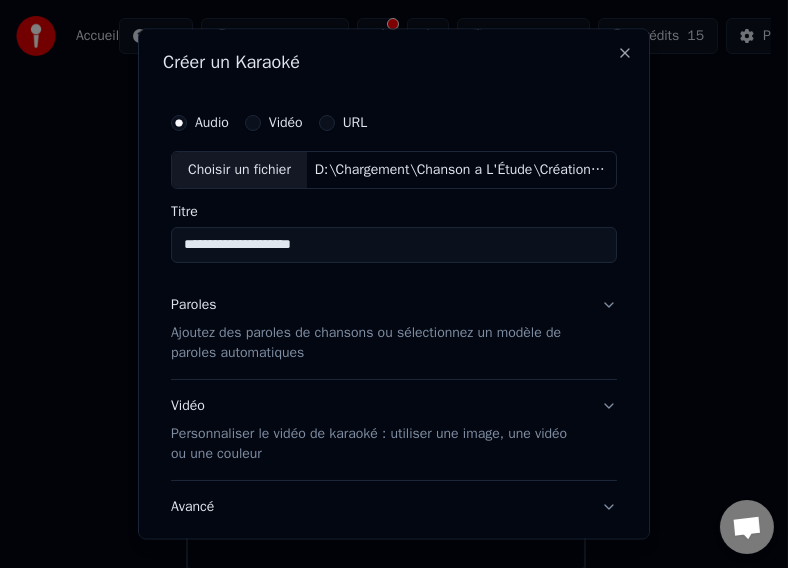 click on "Ajoutez des paroles de chansons ou sélectionnez un modèle de paroles automatiques" at bounding box center (378, 343) 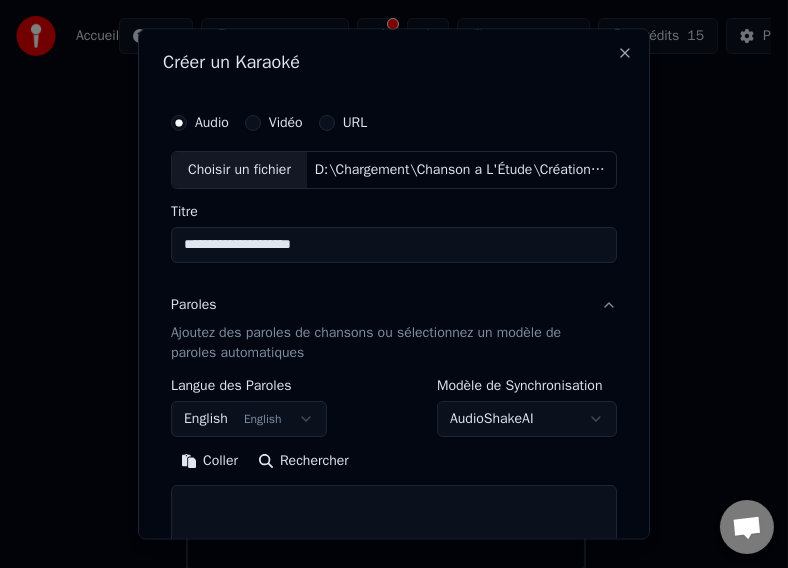 click on "English English" at bounding box center (249, 419) 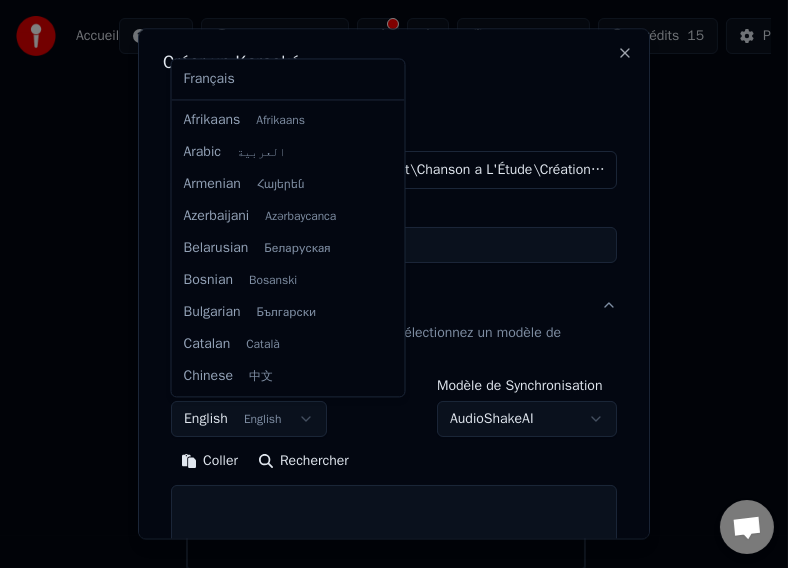 scroll, scrollTop: 160, scrollLeft: 0, axis: vertical 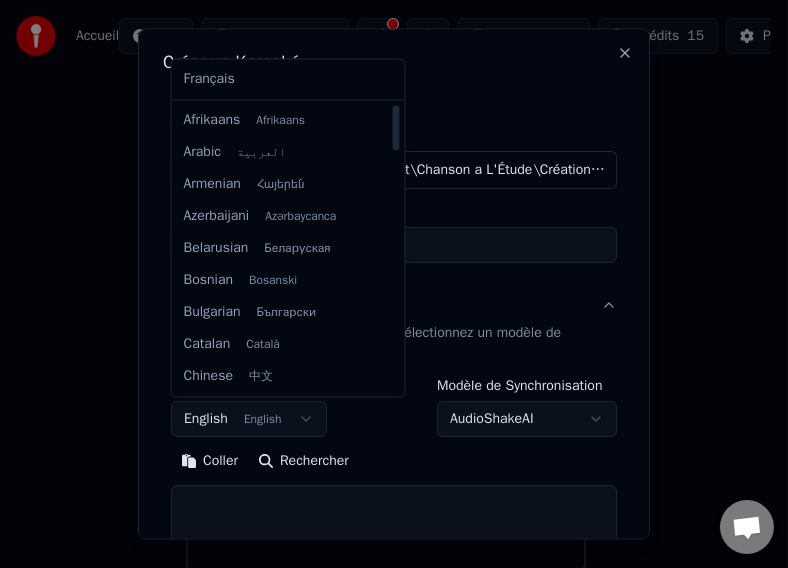select on "**" 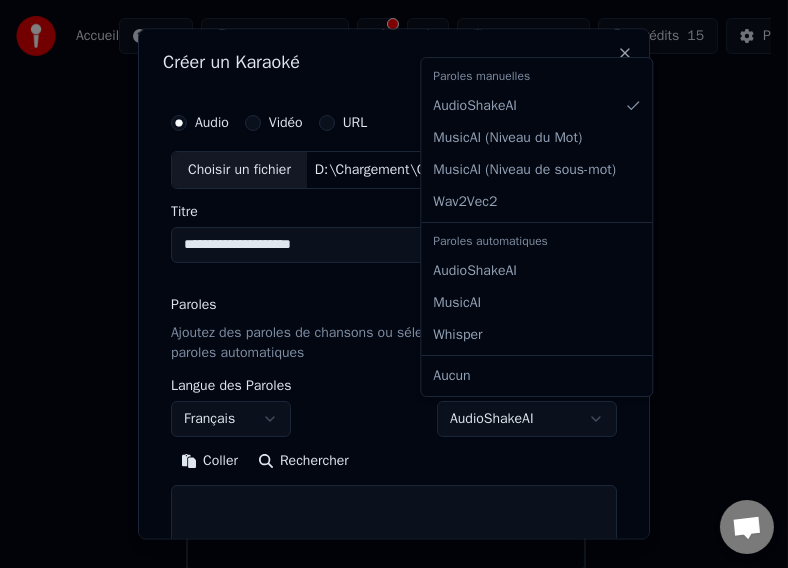 click on "AudioShakeAI" at bounding box center [527, 419] 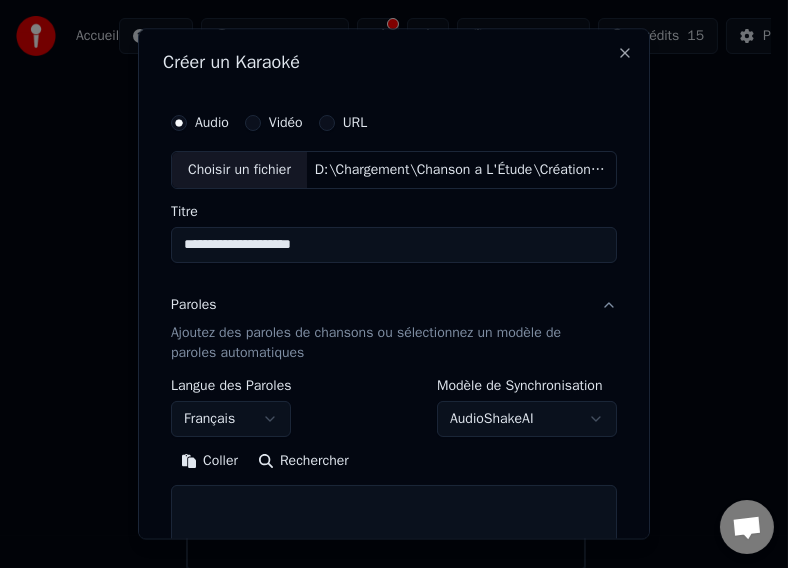 click on "**********" at bounding box center [385, 250] 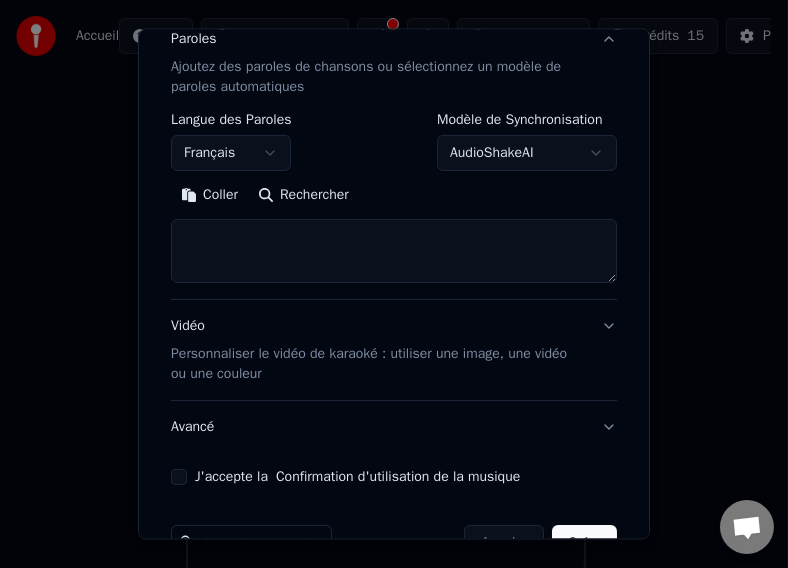 click at bounding box center [394, 251] 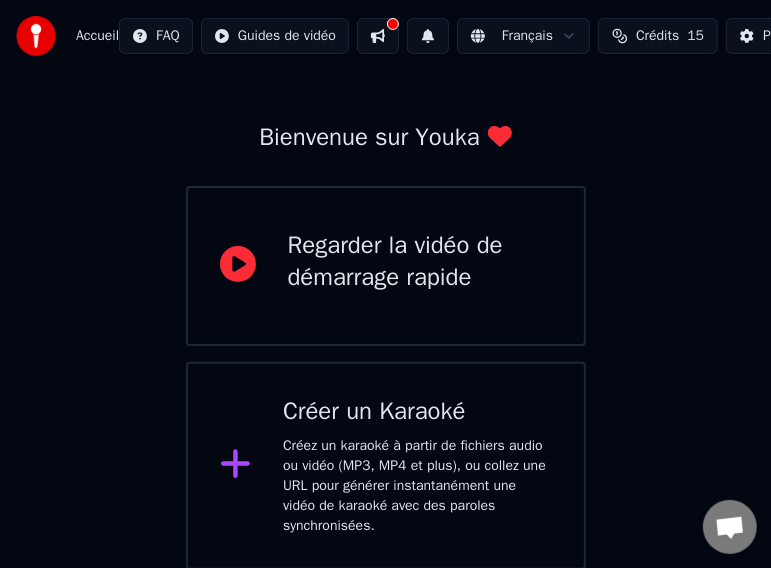 click on "Créez un karaoké à partir de fichiers audio ou vidéo (MP3, MP4 et plus), ou collez une URL pour générer instantanément une vidéo de karaoké avec des paroles synchronisées." at bounding box center (417, 486) 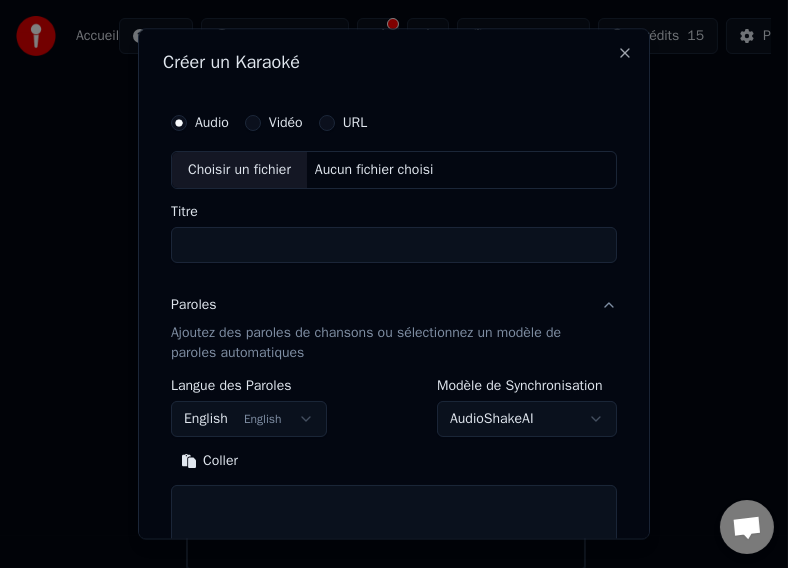 click on "Choisir un fichier" at bounding box center (239, 170) 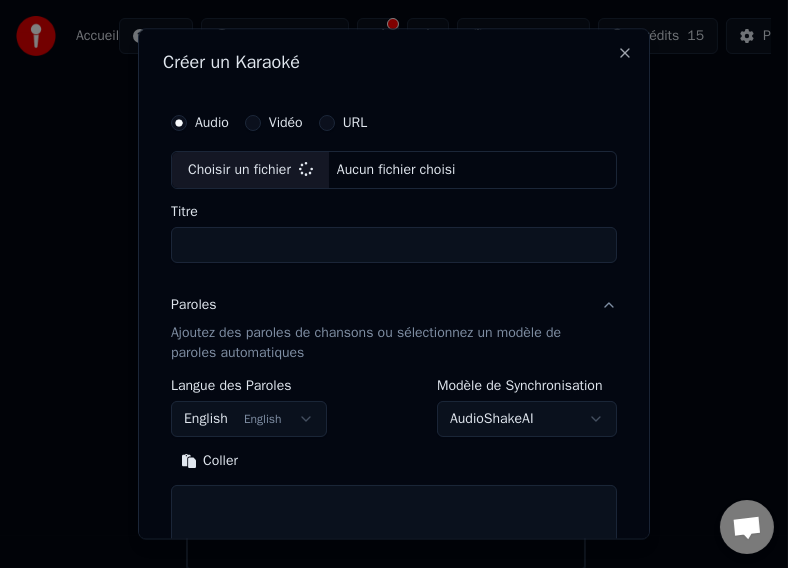type on "**********" 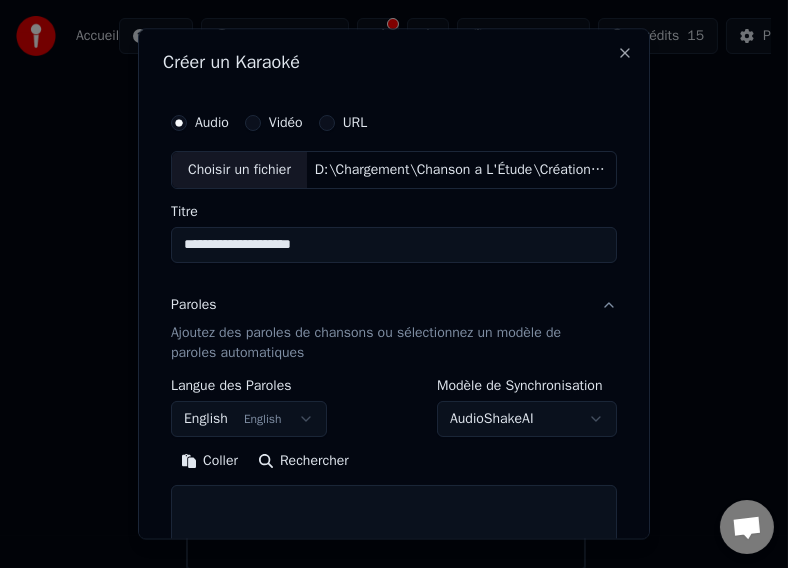 click on "**********" at bounding box center [385, 250] 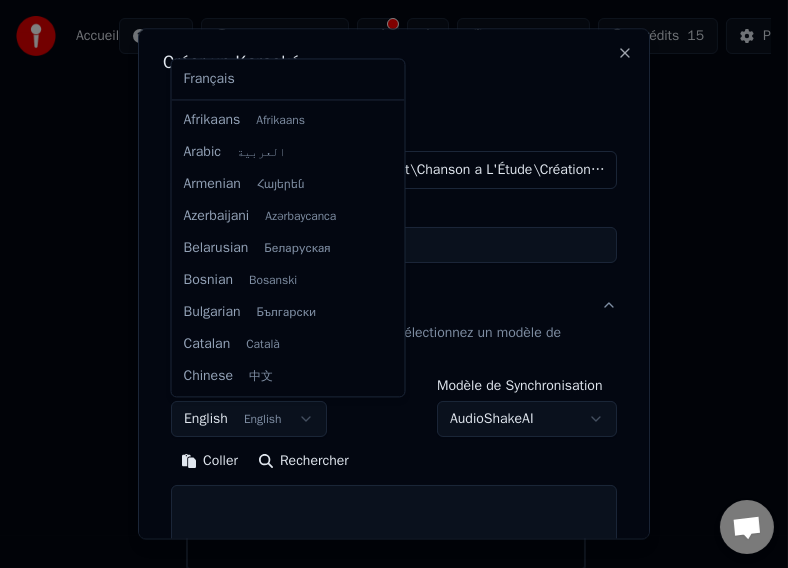 scroll, scrollTop: 160, scrollLeft: 0, axis: vertical 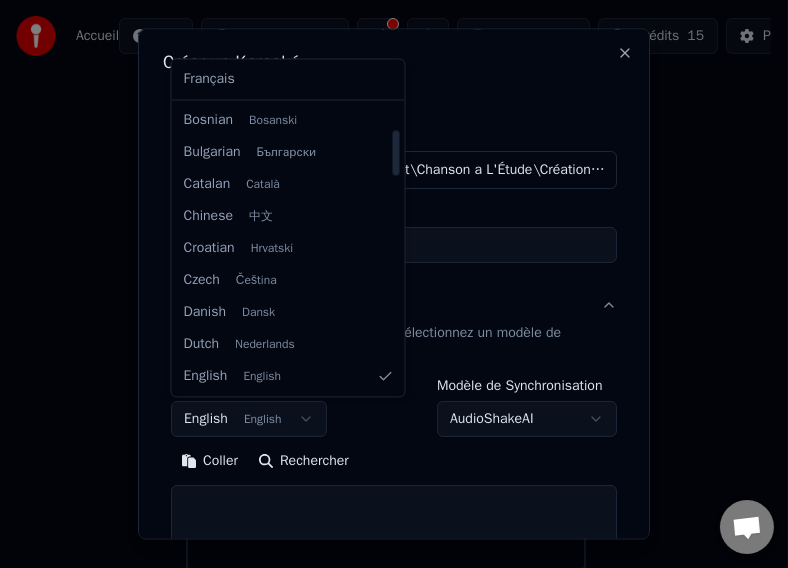 select on "**" 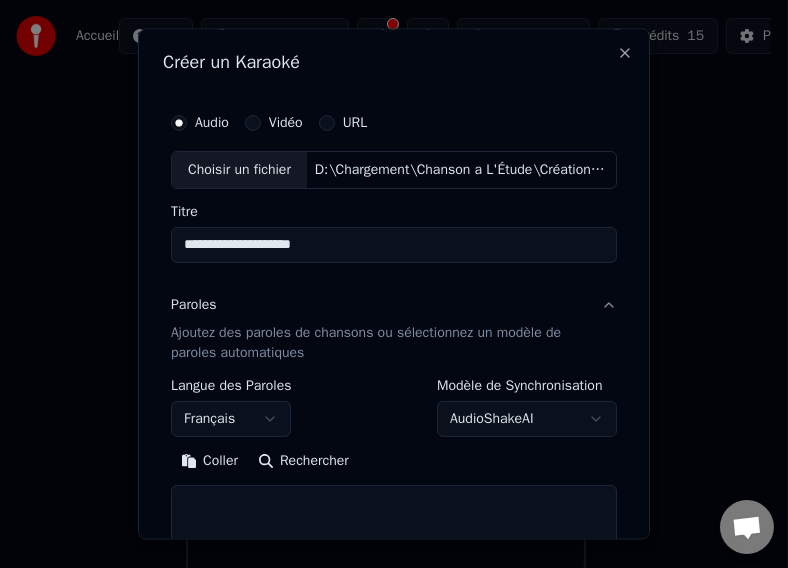 click on "Ajoutez des paroles de chansons ou sélectionnez un modèle de paroles automatiques" at bounding box center [378, 343] 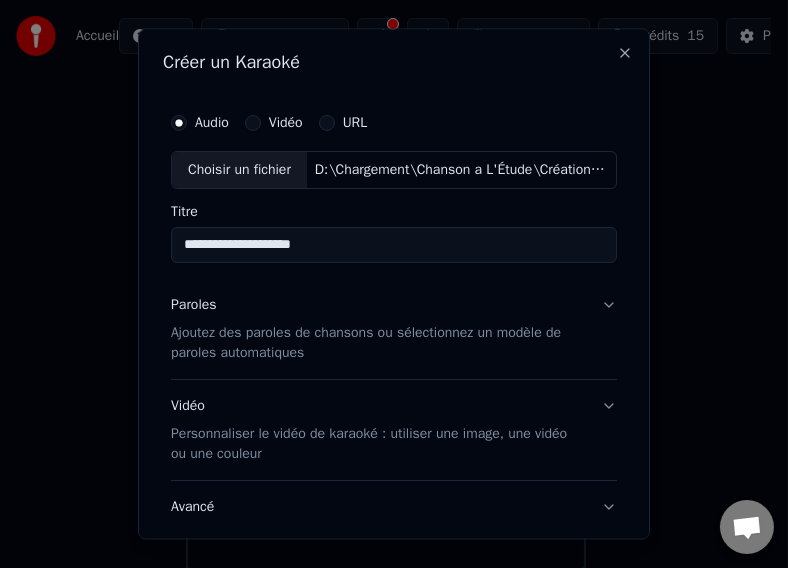 click on "Audio" at bounding box center (212, 123) 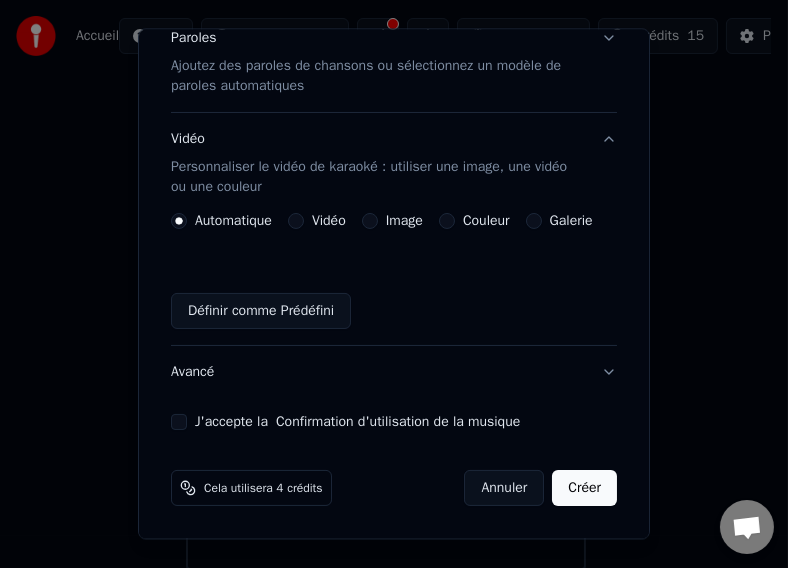 scroll, scrollTop: 296, scrollLeft: 0, axis: vertical 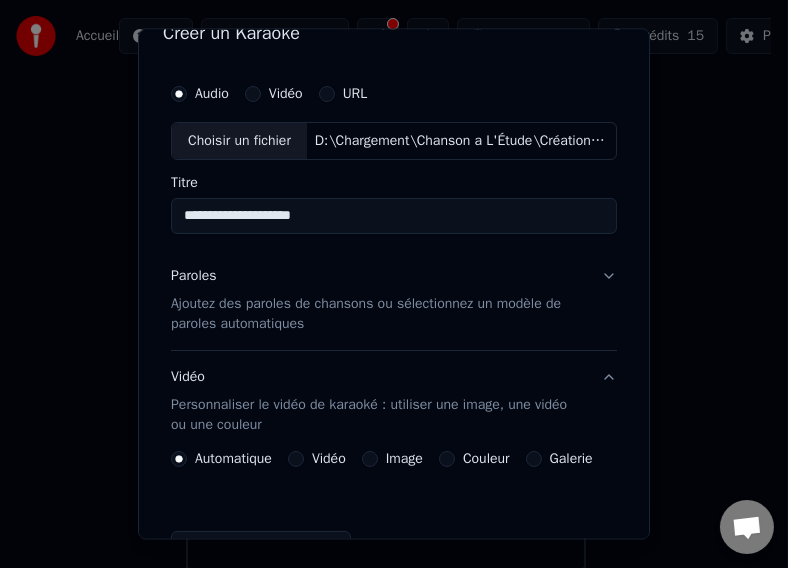 click on "Ajoutez des paroles de chansons ou sélectionnez un modèle de paroles automatiques" at bounding box center [378, 314] 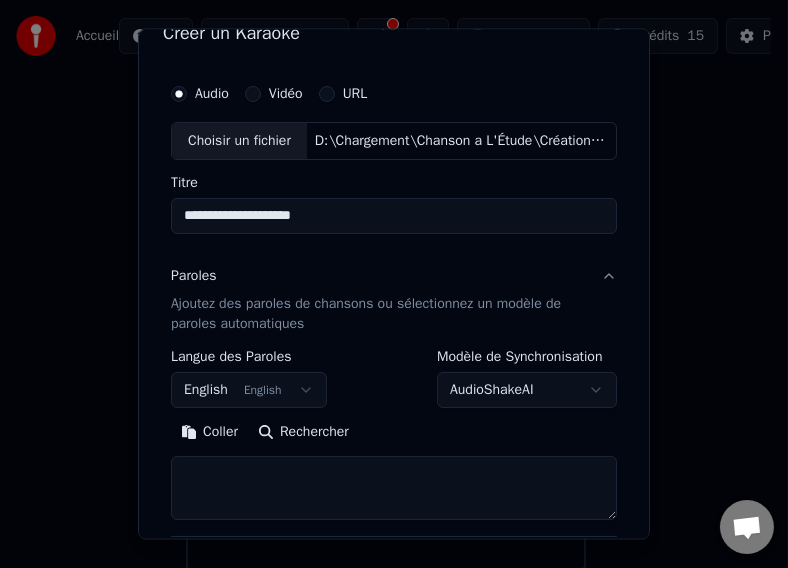 click at bounding box center [394, 488] 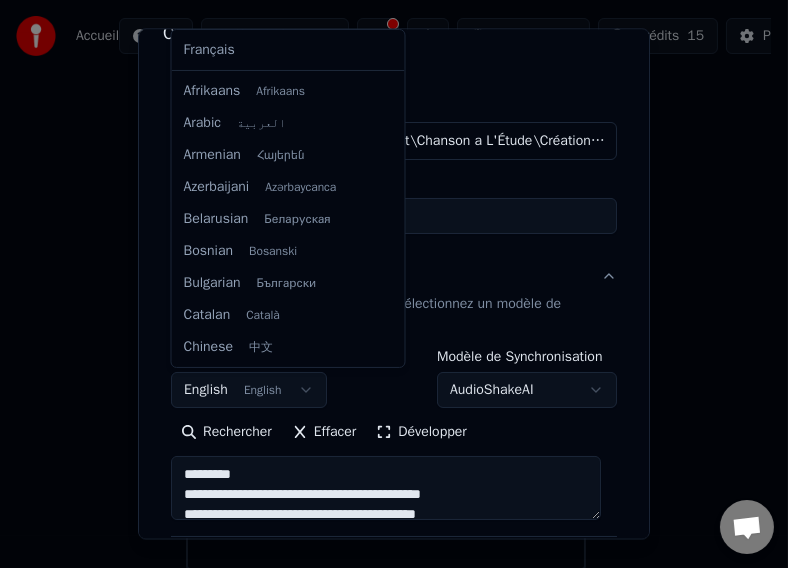click on "English English" at bounding box center [249, 390] 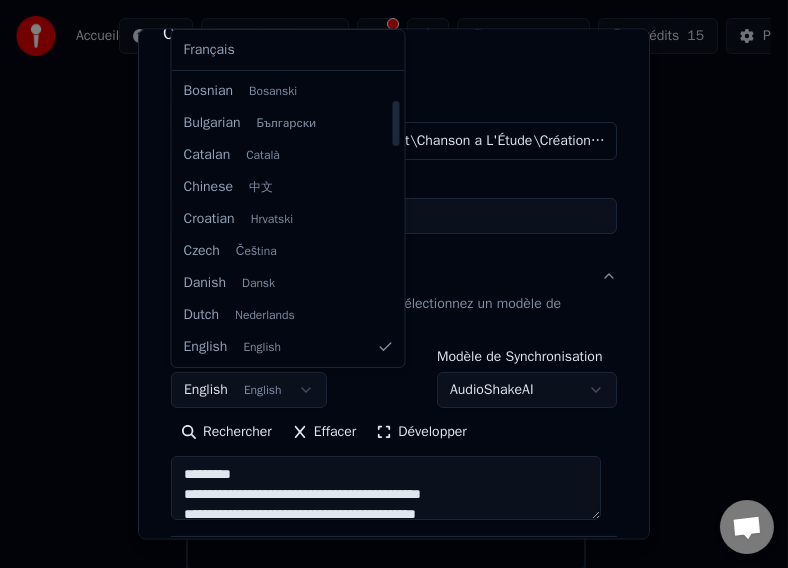 select on "**" 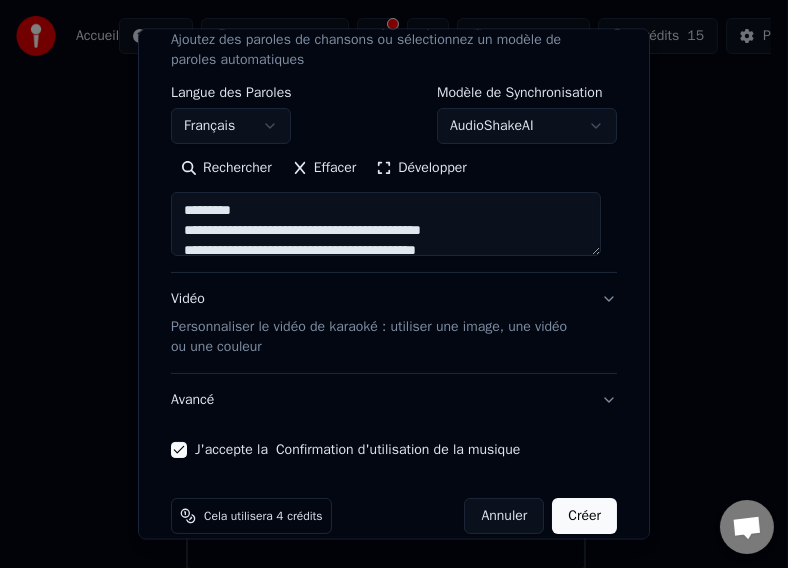 scroll, scrollTop: 296, scrollLeft: 0, axis: vertical 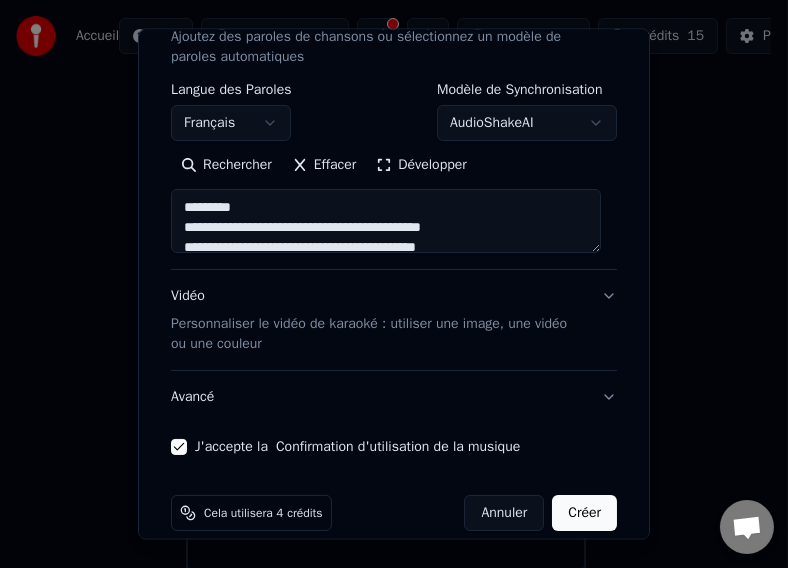 click on "Créer" at bounding box center [584, 513] 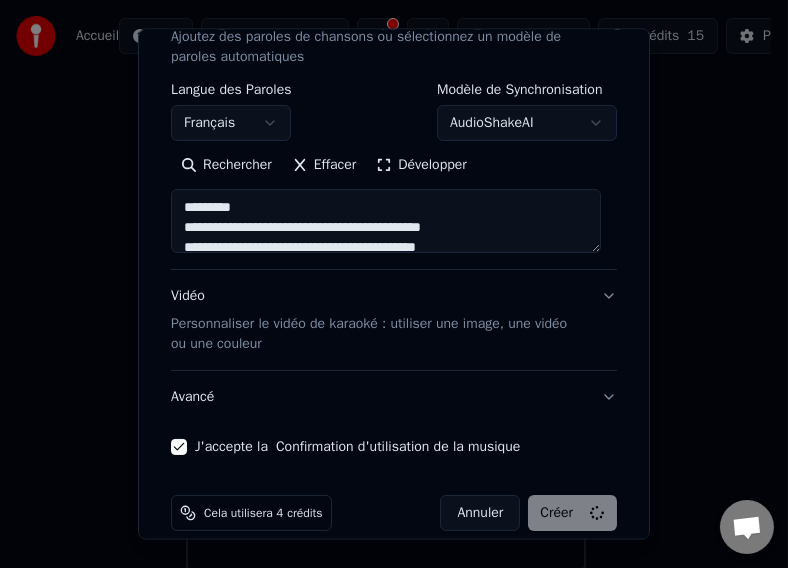 scroll, scrollTop: 69, scrollLeft: 0, axis: vertical 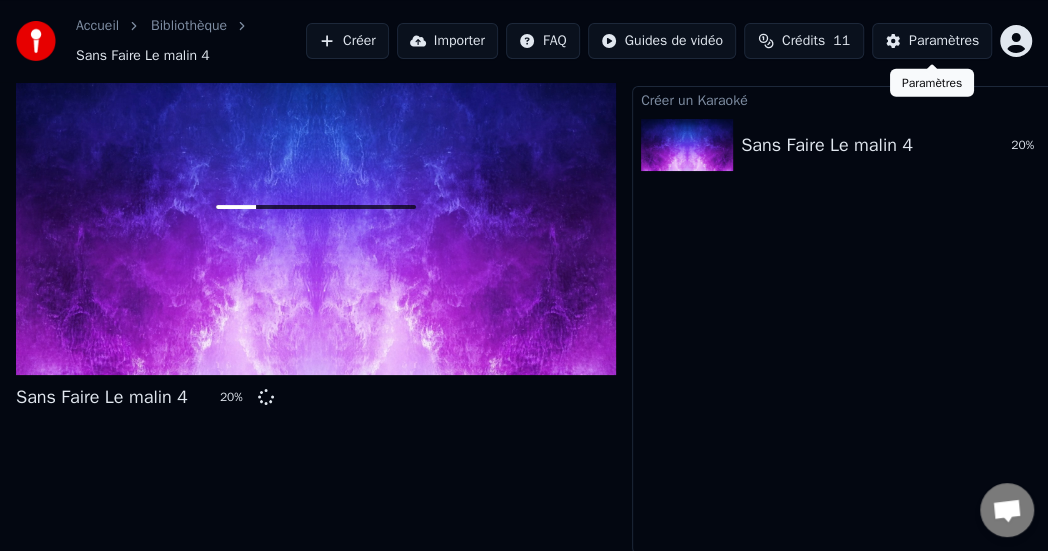 click on "Paramètres" at bounding box center (944, 41) 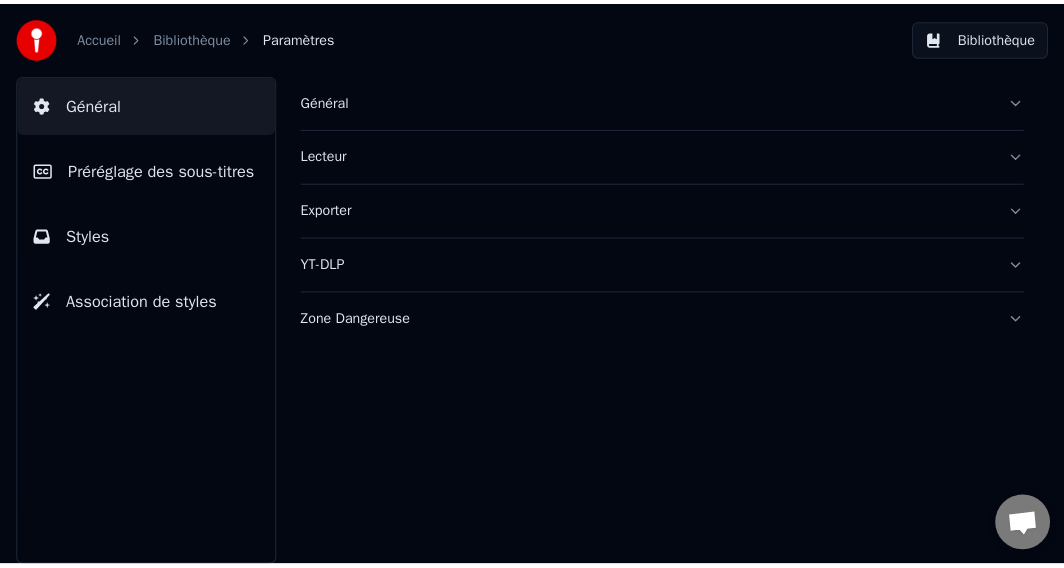 scroll, scrollTop: 0, scrollLeft: 0, axis: both 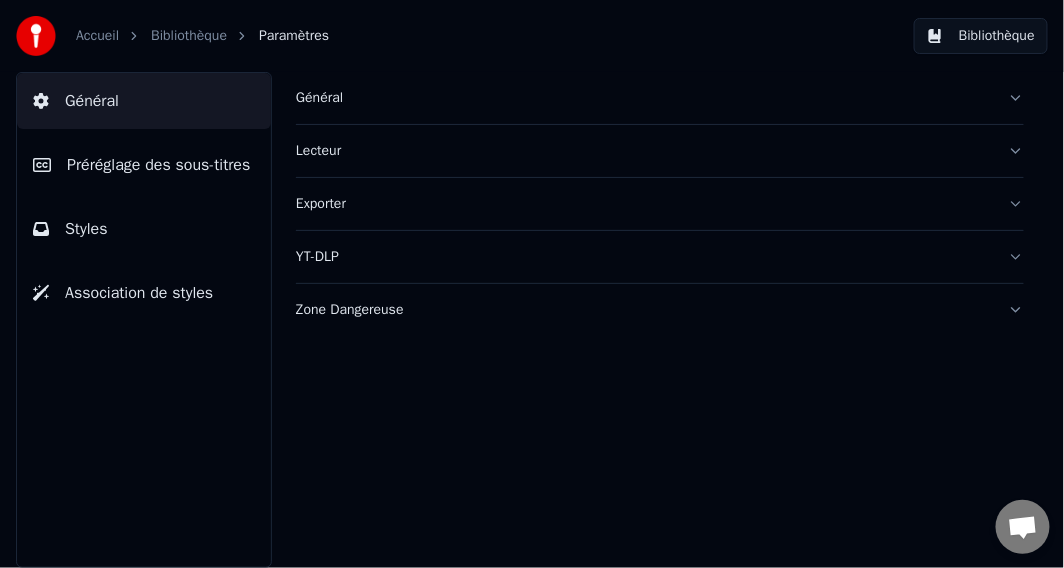 click on "Général" at bounding box center (660, 98) 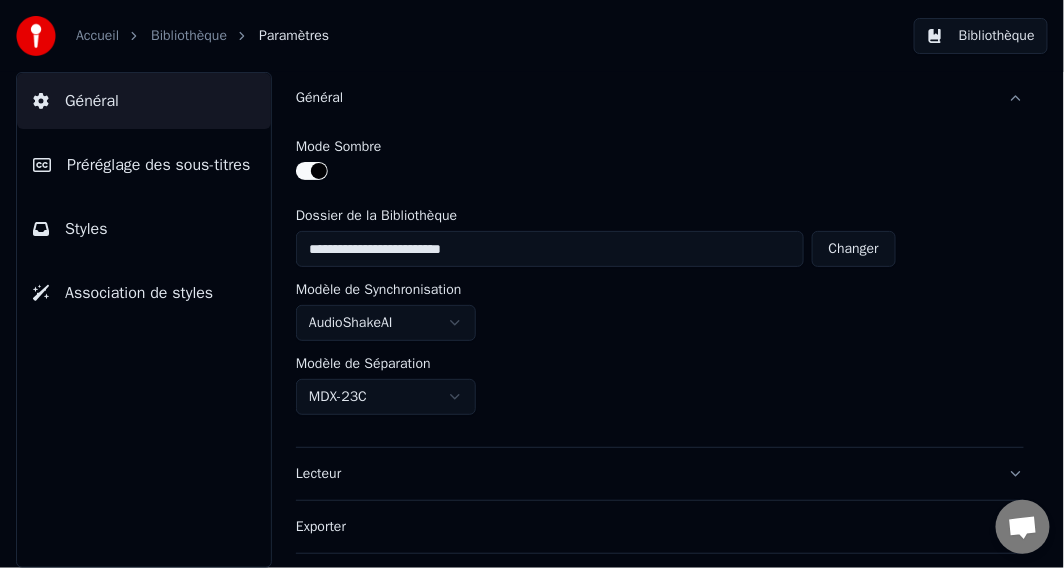 click on "Changer" at bounding box center [854, 249] 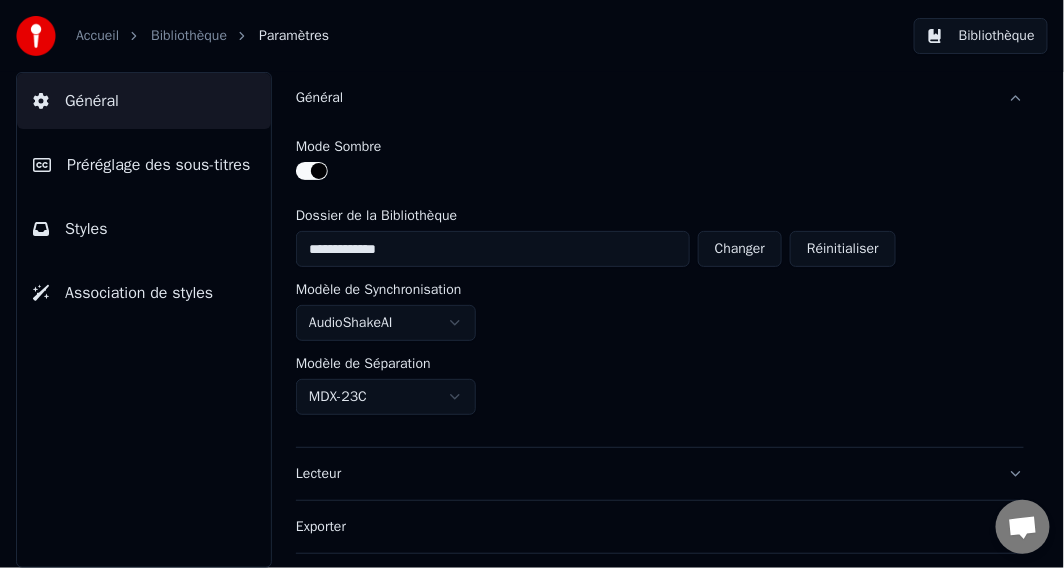 scroll, scrollTop: 88, scrollLeft: 0, axis: vertical 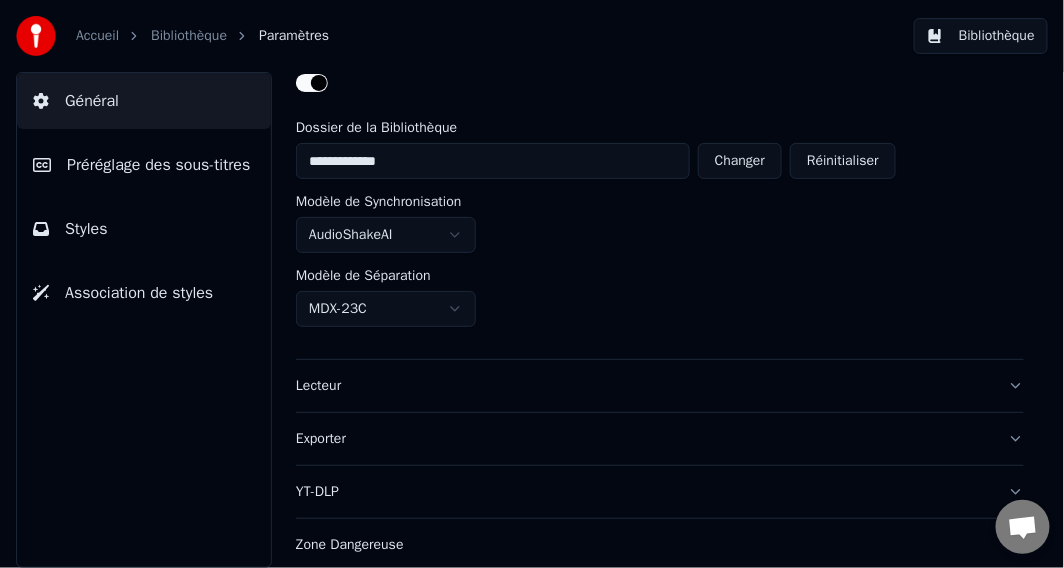 click on "Lecteur" at bounding box center [660, 386] 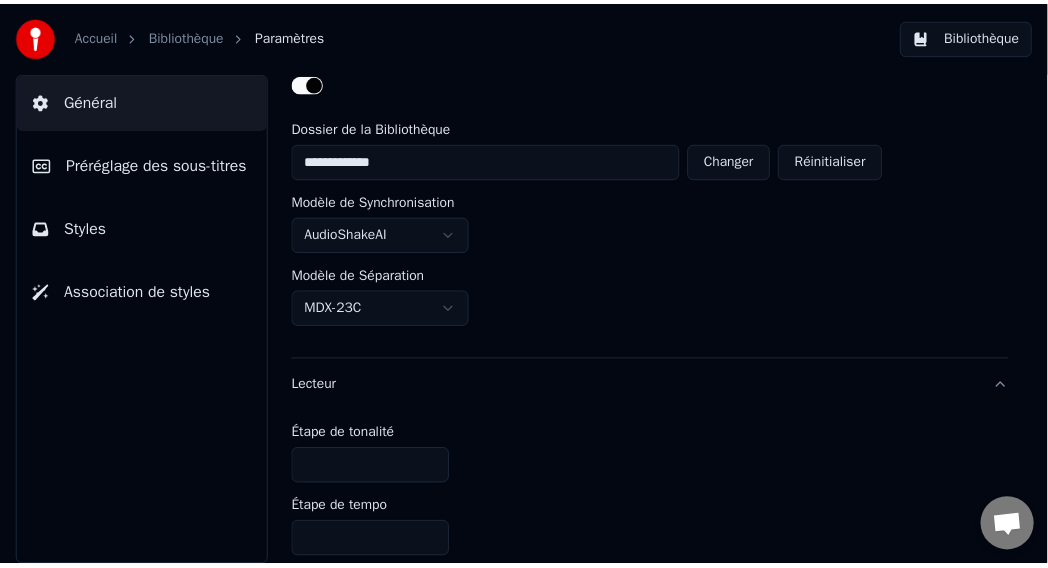 scroll, scrollTop: 0, scrollLeft: 0, axis: both 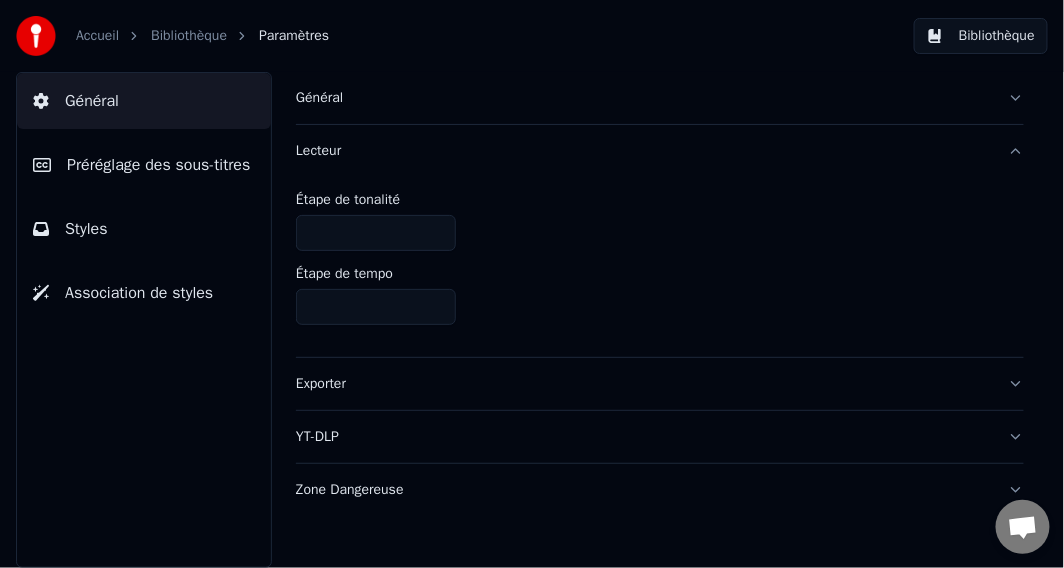 click on "Lecteur" at bounding box center (660, 151) 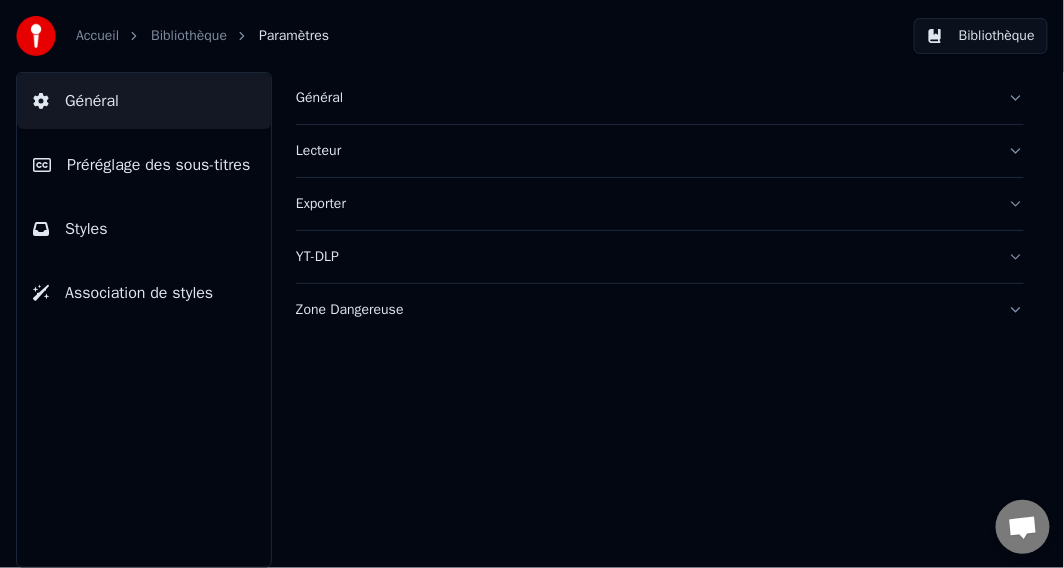 click on "Exporter" at bounding box center [660, 204] 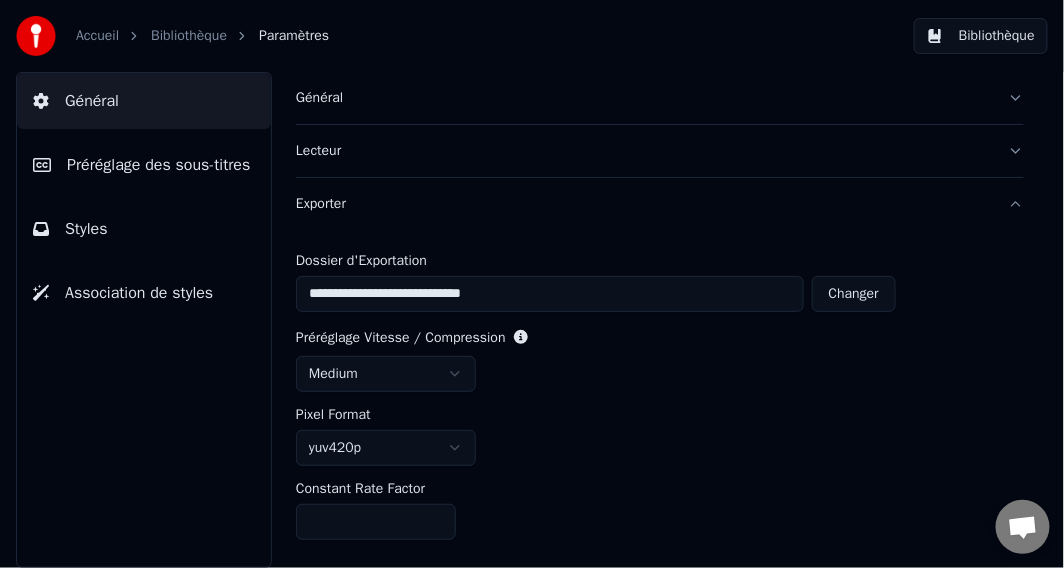 click on "Exporter" at bounding box center (660, 204) 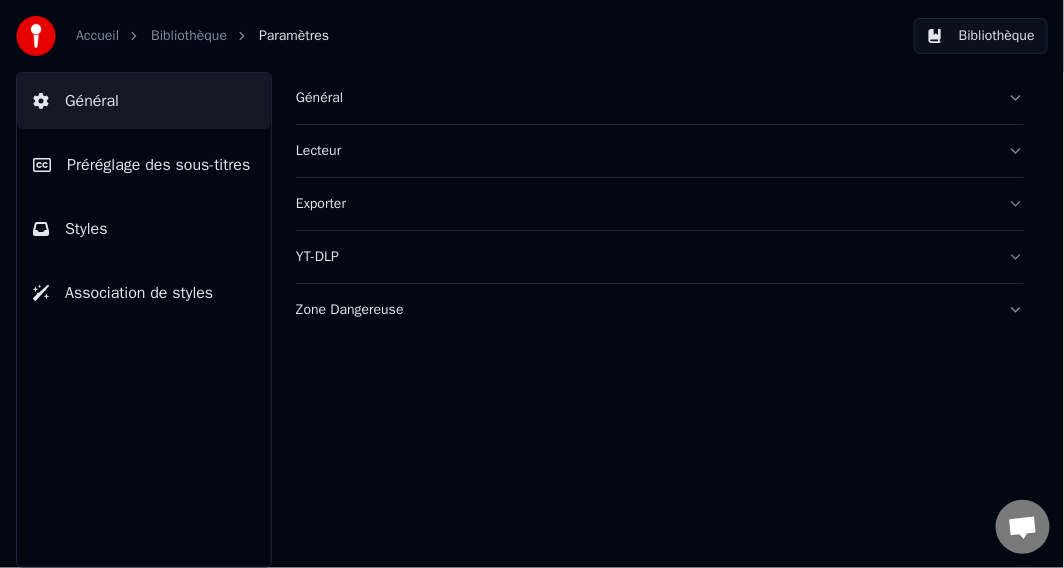 click on "Zone Dangereuse" at bounding box center [660, 310] 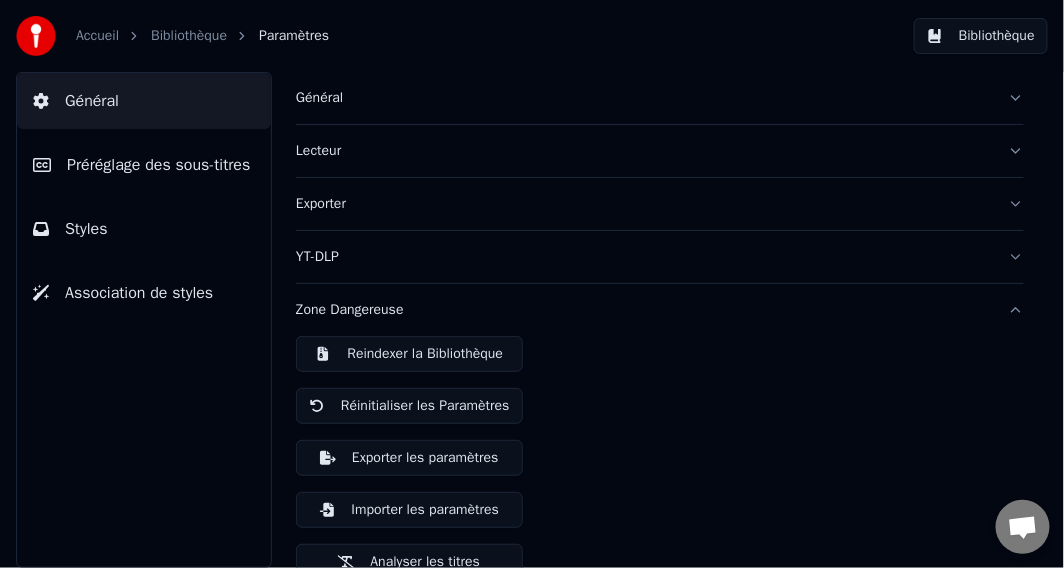click on "Général Lecteur Exporter YT-DLP Zone Dangereuse Reindexer la Bibliothèque Réinitialiser les Paramètres Exporter les paramètres Importer les paramètres Analyser les titres Analyser la bibliothèque" at bounding box center (660, 320) 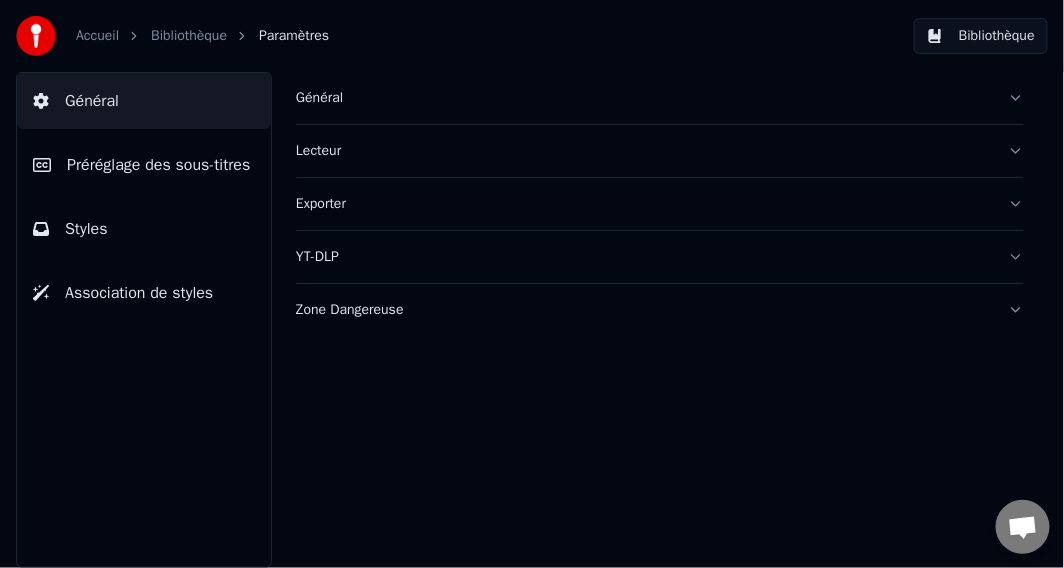 click on "Bibliothèque" at bounding box center (189, 36) 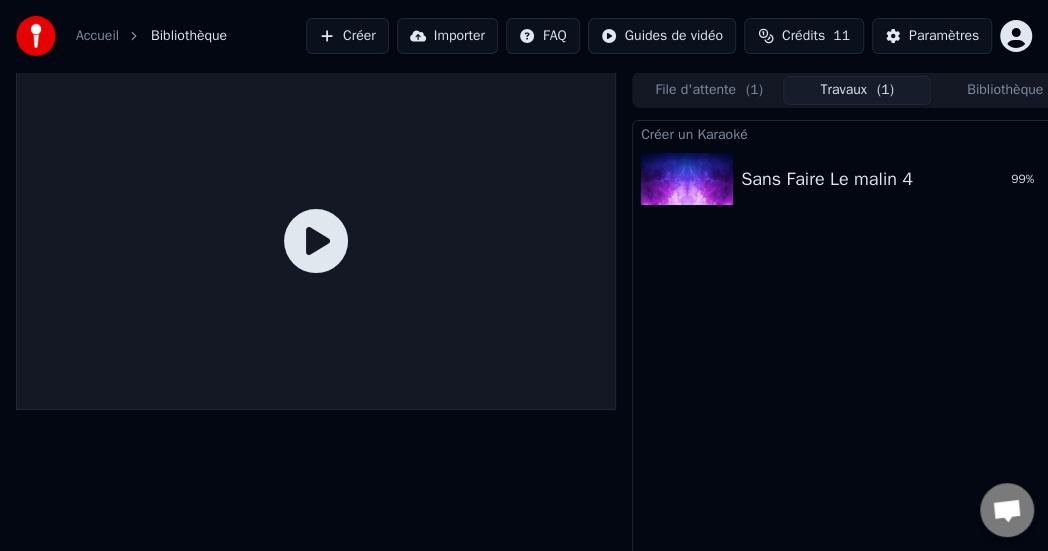 click 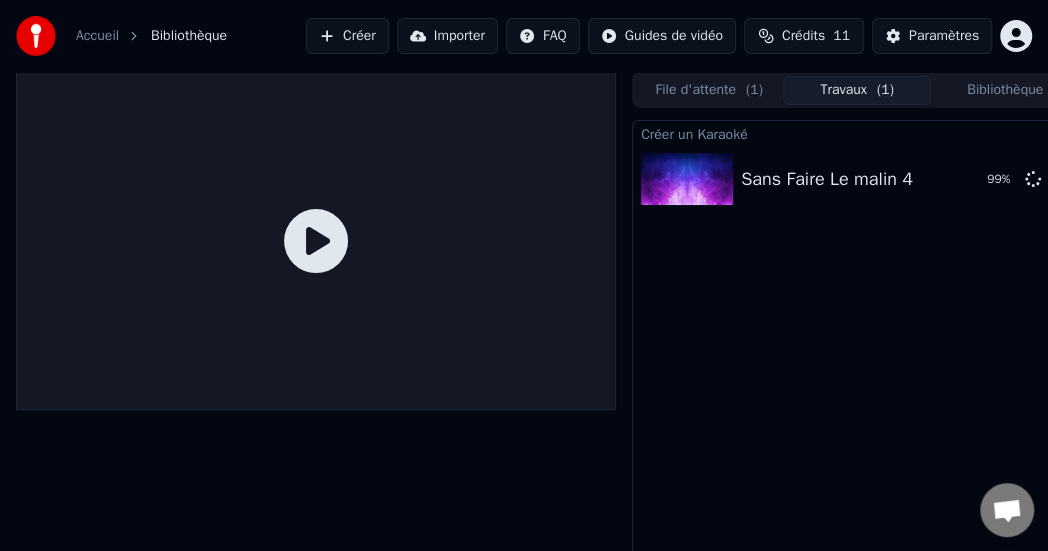 click on "Sans Faire Le malin 4" at bounding box center (827, 179) 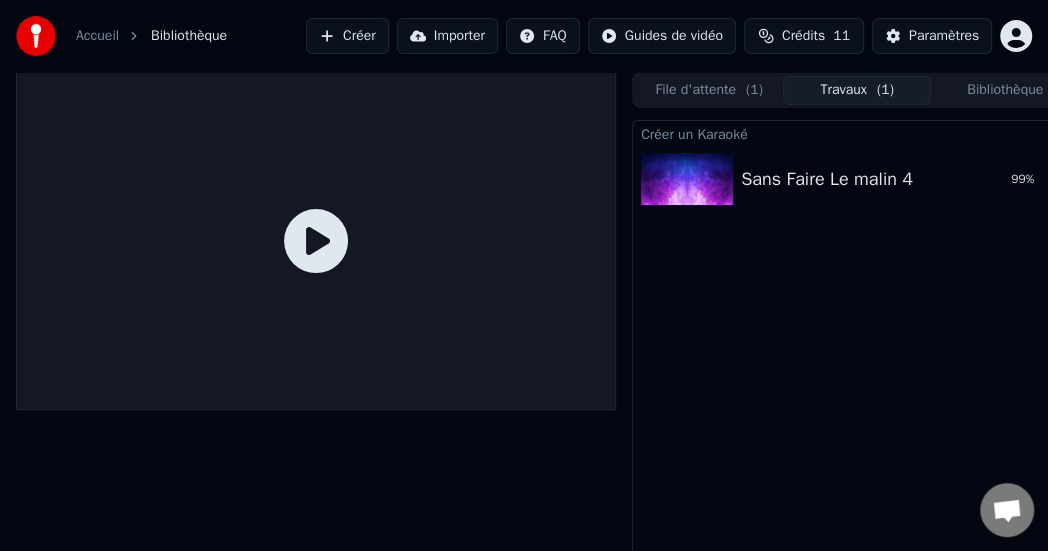 click on "Crédits" at bounding box center (803, 36) 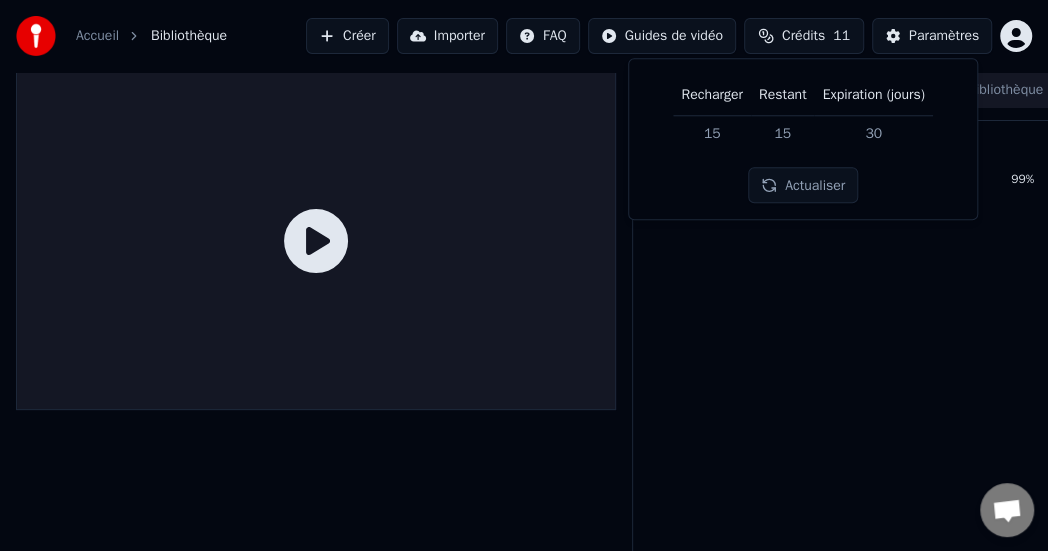 click on "Créer un Karaoké Sans Faire Le malin 4 99 %" at bounding box center (857, 354) 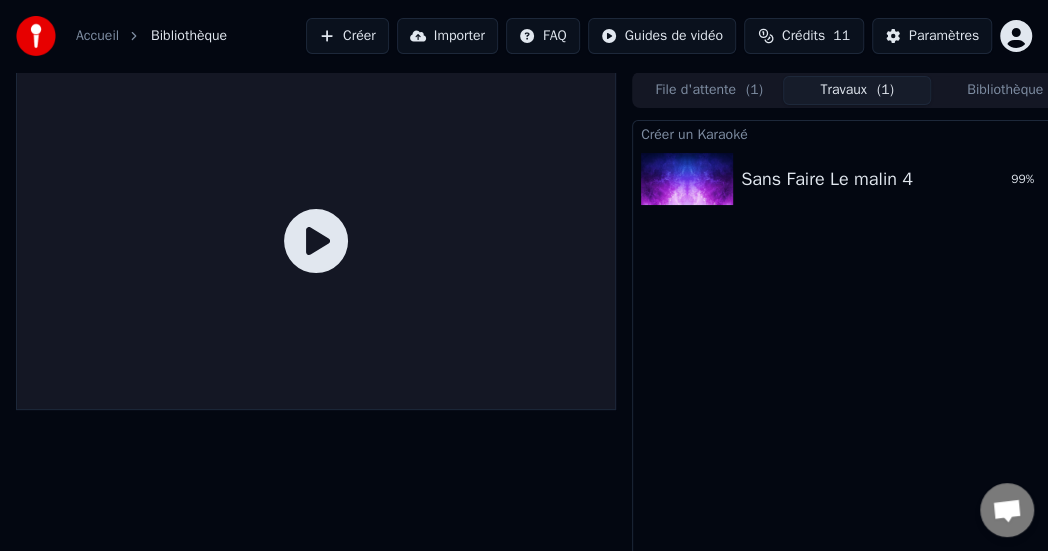 click at bounding box center (36, 36) 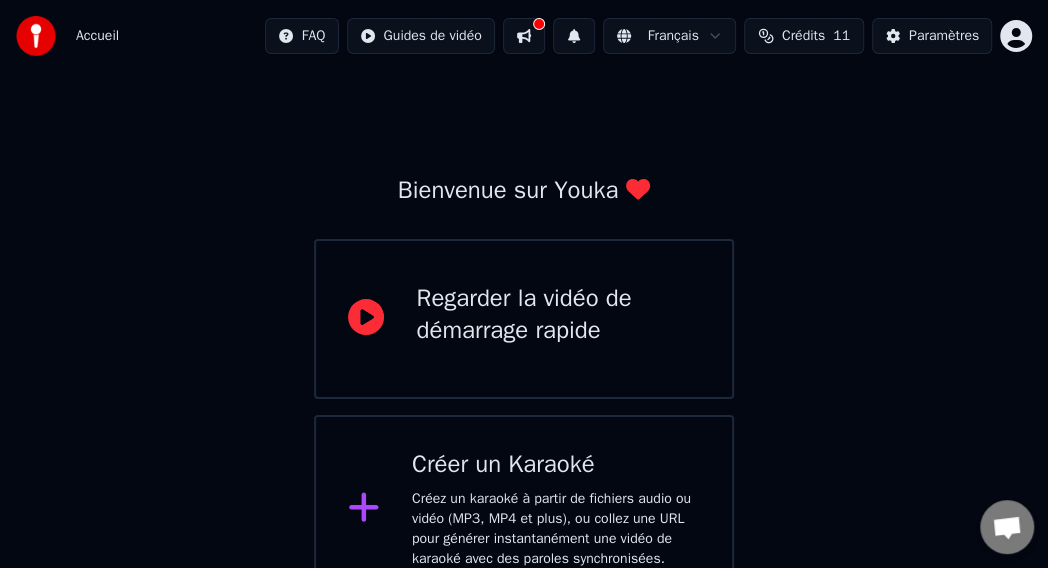 scroll, scrollTop: 0, scrollLeft: 0, axis: both 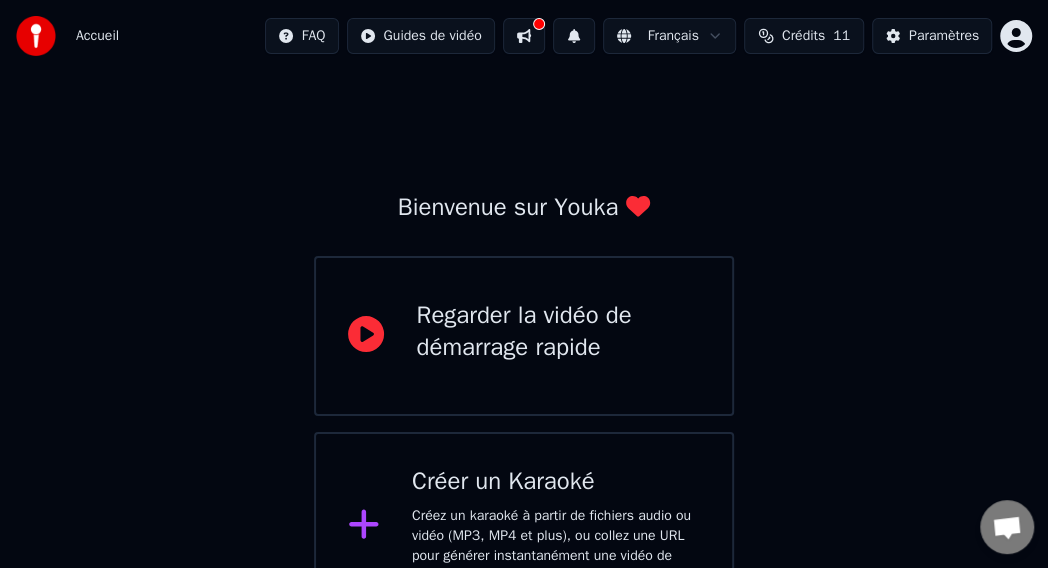 click at bounding box center (539, 24) 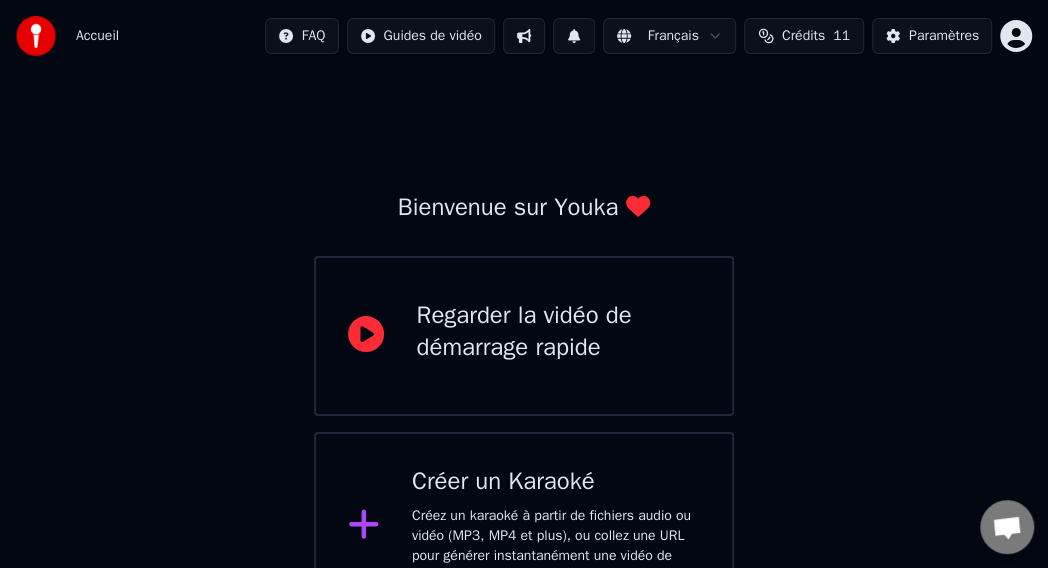 click at bounding box center (524, 36) 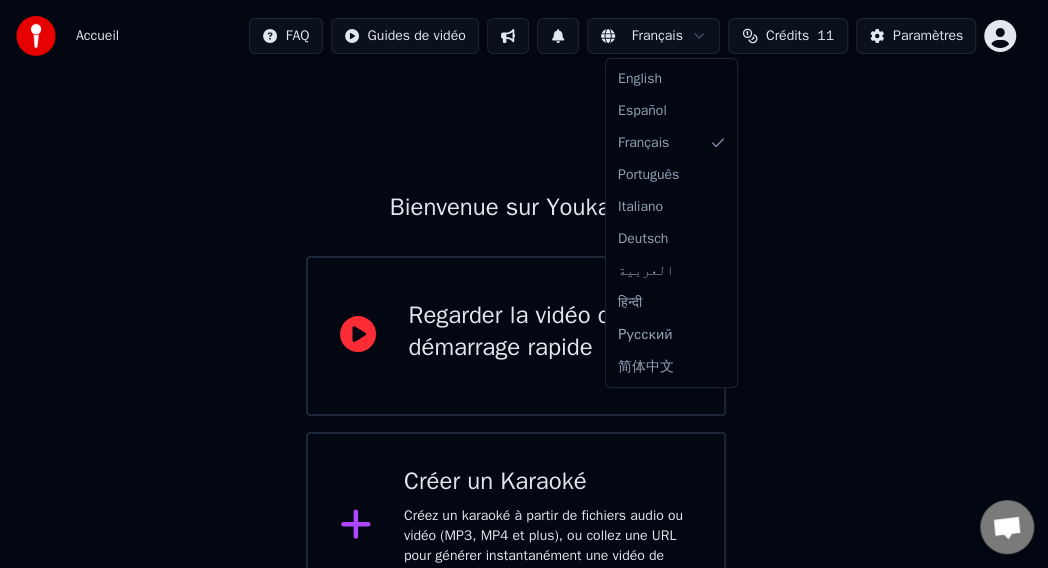 click on "Accueil FAQ Guides de vidéo Français Crédits 11 Paramètres Bienvenue sur Youka Regarder la vidéo de démarrage rapide Créer un Karaoké Créez un karaoké à partir de fichiers audio ou vidéo (MP3, MP4 et plus), ou collez une URL pour générer instantanément une vidéo de karaoké avec des paroles synchronisées.
English Español Français Português Italiano Deutsch العربية हिन्दी Русский 简体中文" at bounding box center (524, 310) 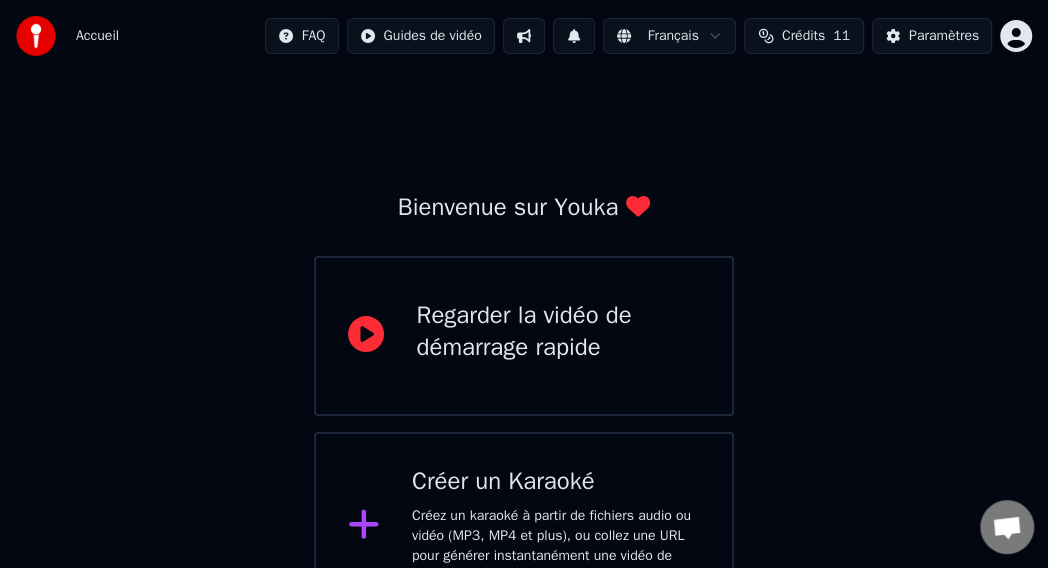 click on "Crédits" at bounding box center [803, 36] 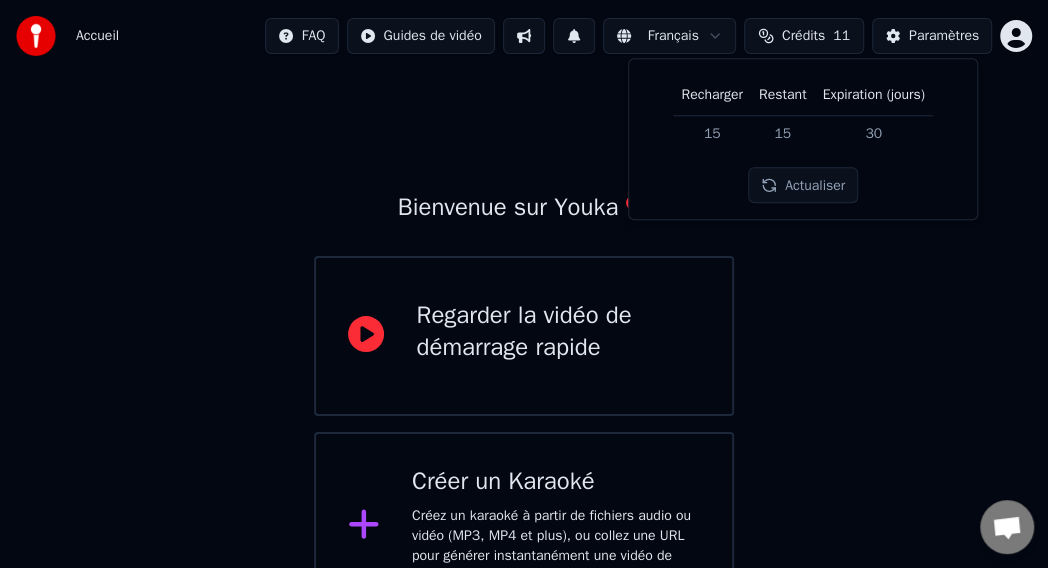 click on "Crédits" at bounding box center (803, 36) 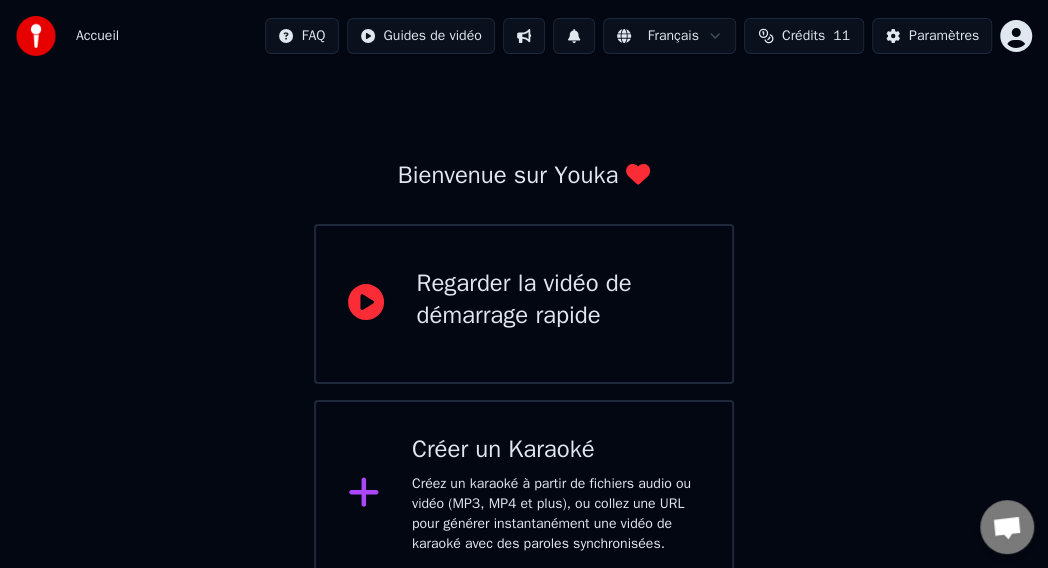 scroll, scrollTop: 50, scrollLeft: 0, axis: vertical 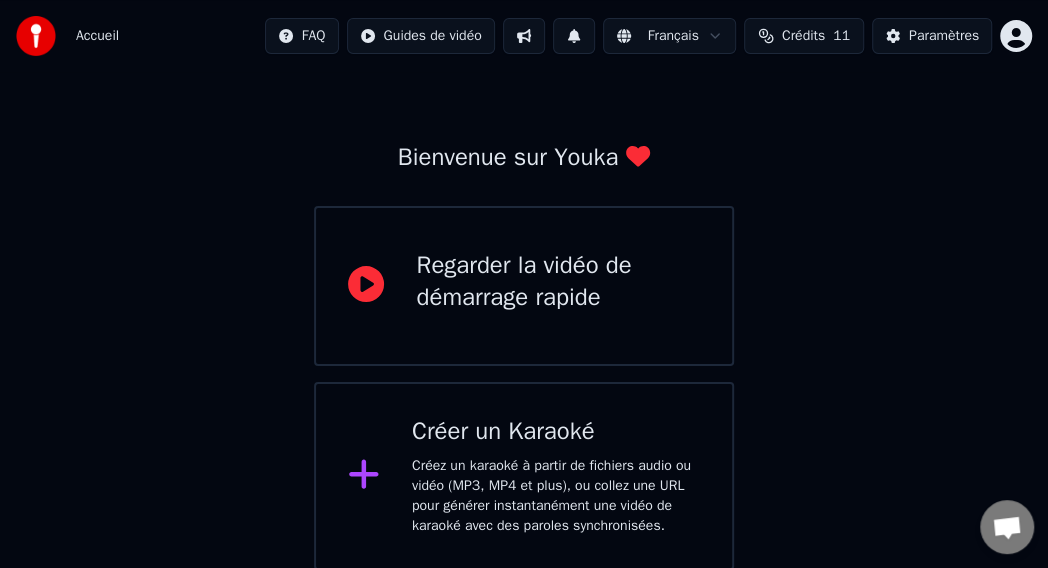 click at bounding box center [1007, 529] 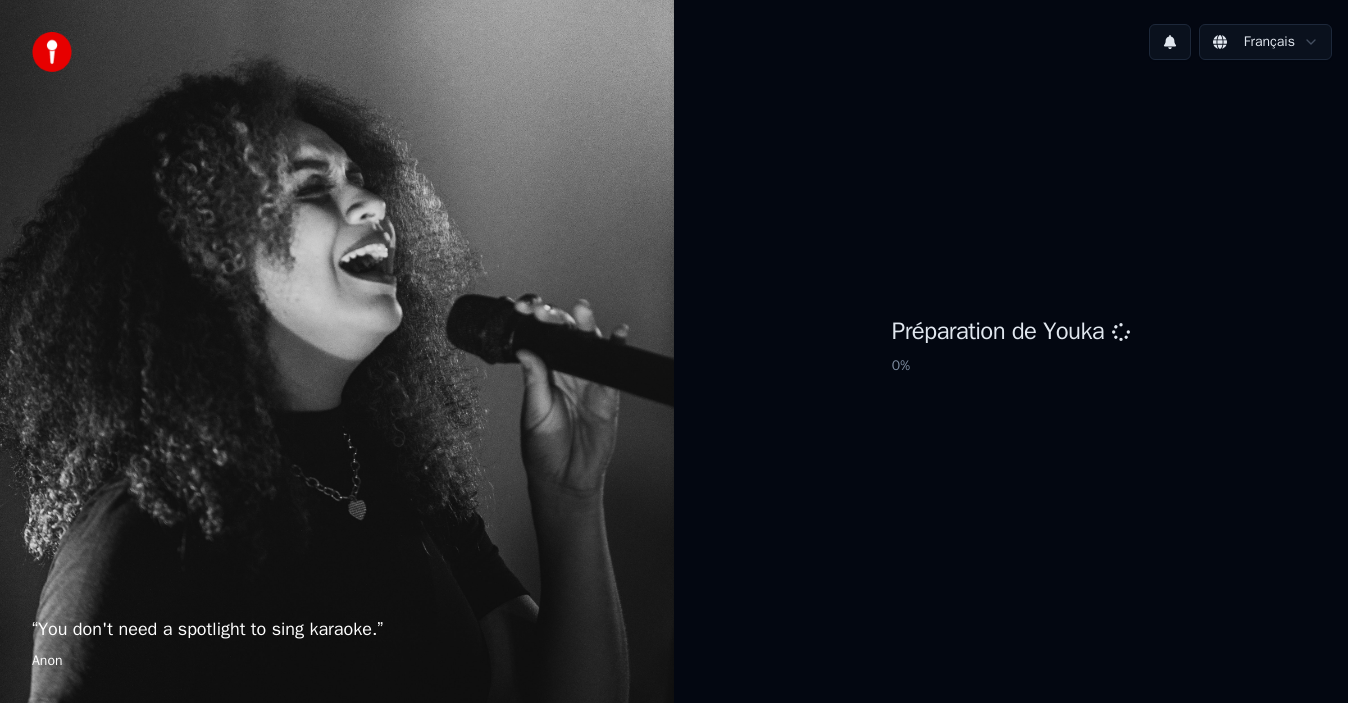 scroll, scrollTop: 0, scrollLeft: 0, axis: both 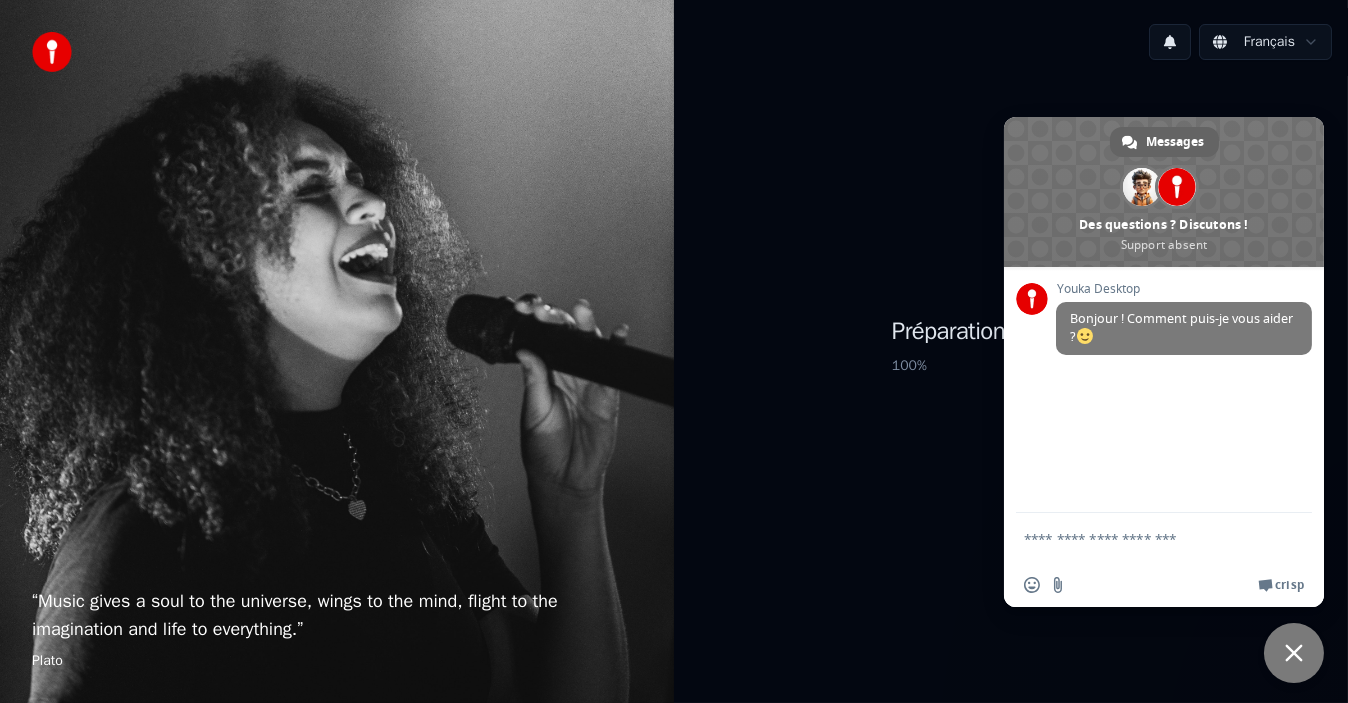 click on "Préparation de Youka 100 %" at bounding box center (1011, 349) 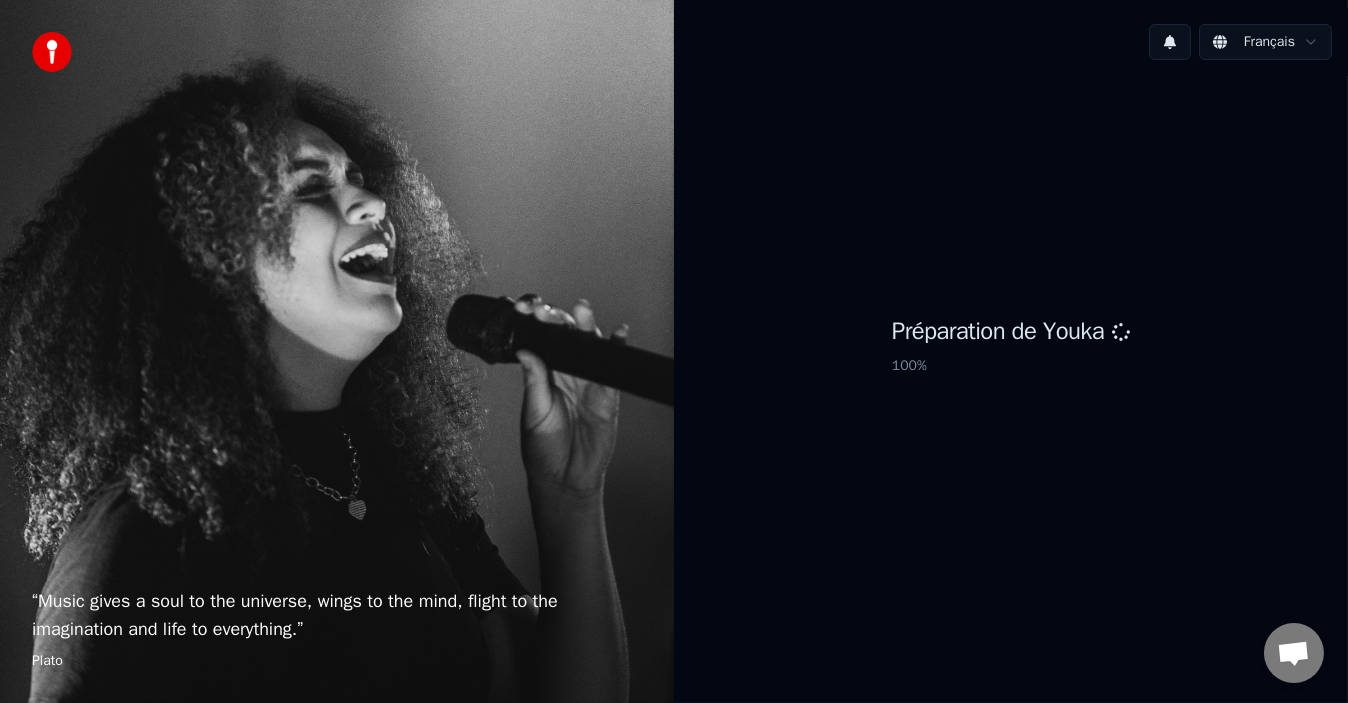 scroll, scrollTop: 0, scrollLeft: 0, axis: both 